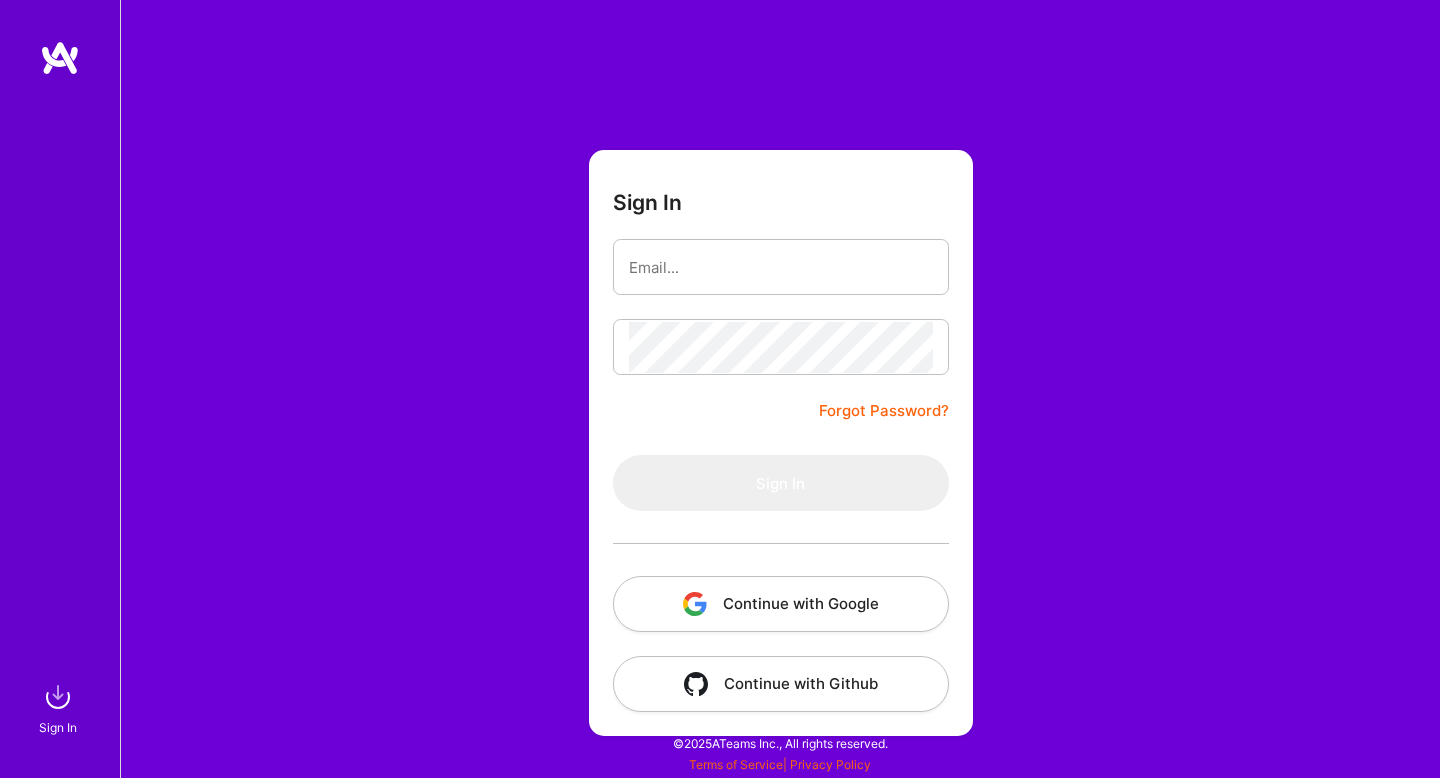 type 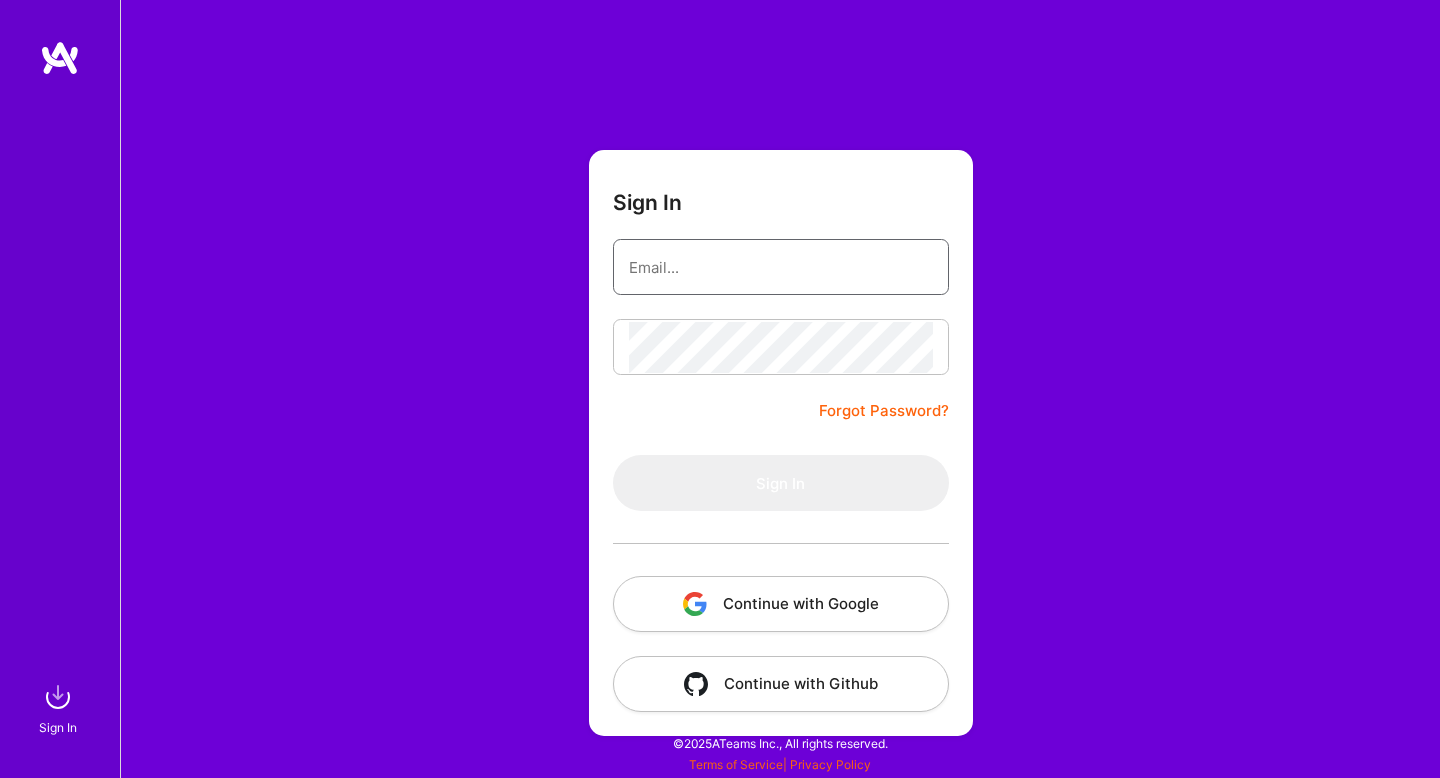 type on "charlotte@sthlmproduct.se" 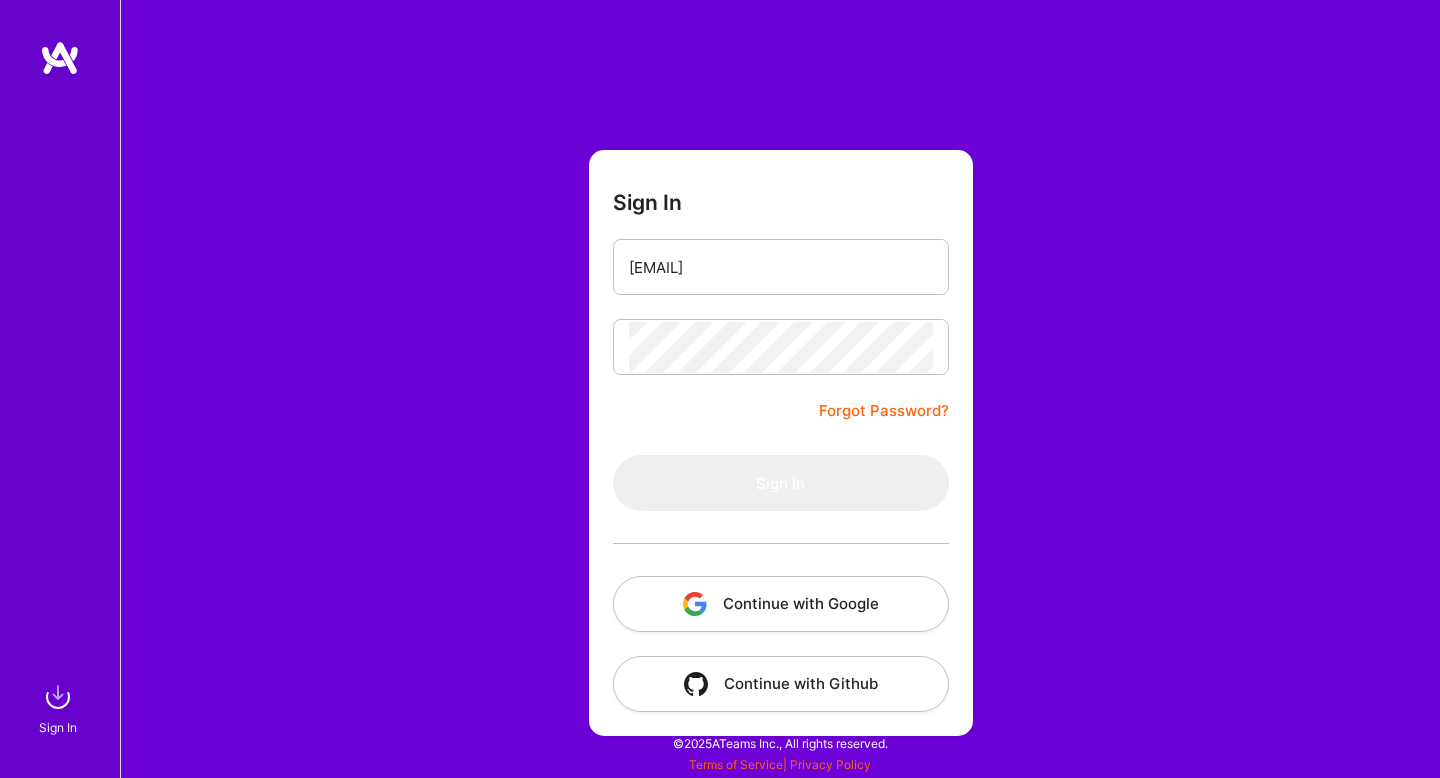 click on "Continue with Google" at bounding box center (781, 604) 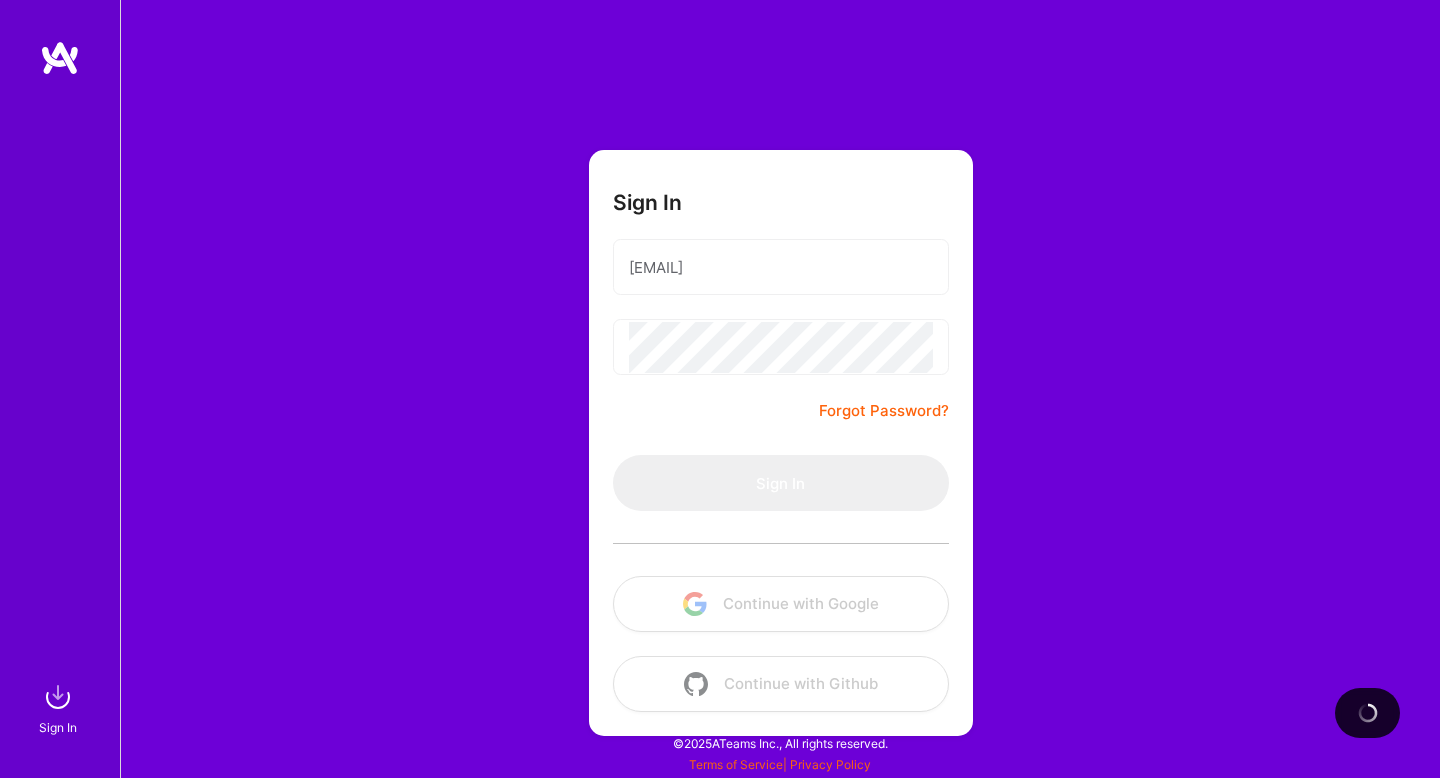 scroll, scrollTop: 0, scrollLeft: 0, axis: both 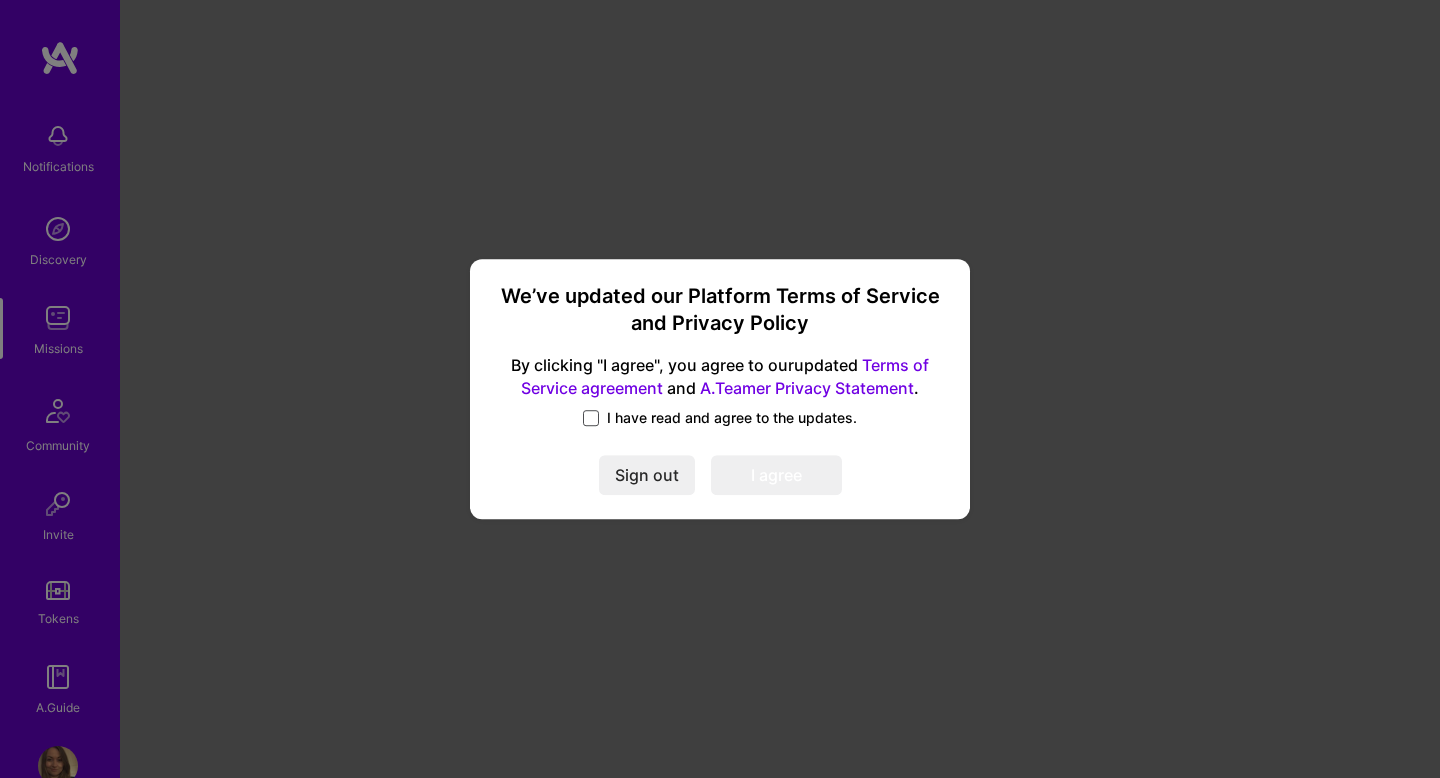 click at bounding box center (591, 418) 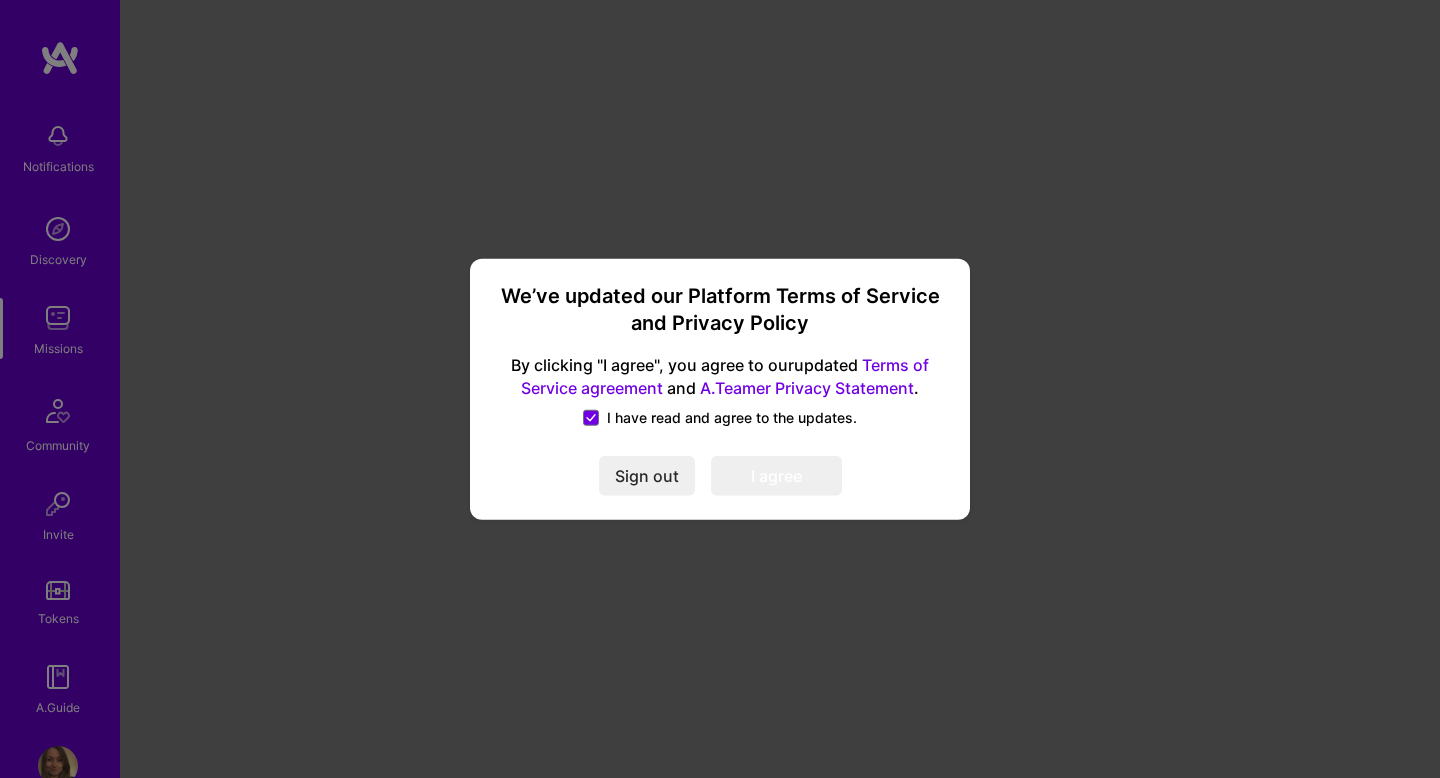 click on "I agree" at bounding box center (776, 475) 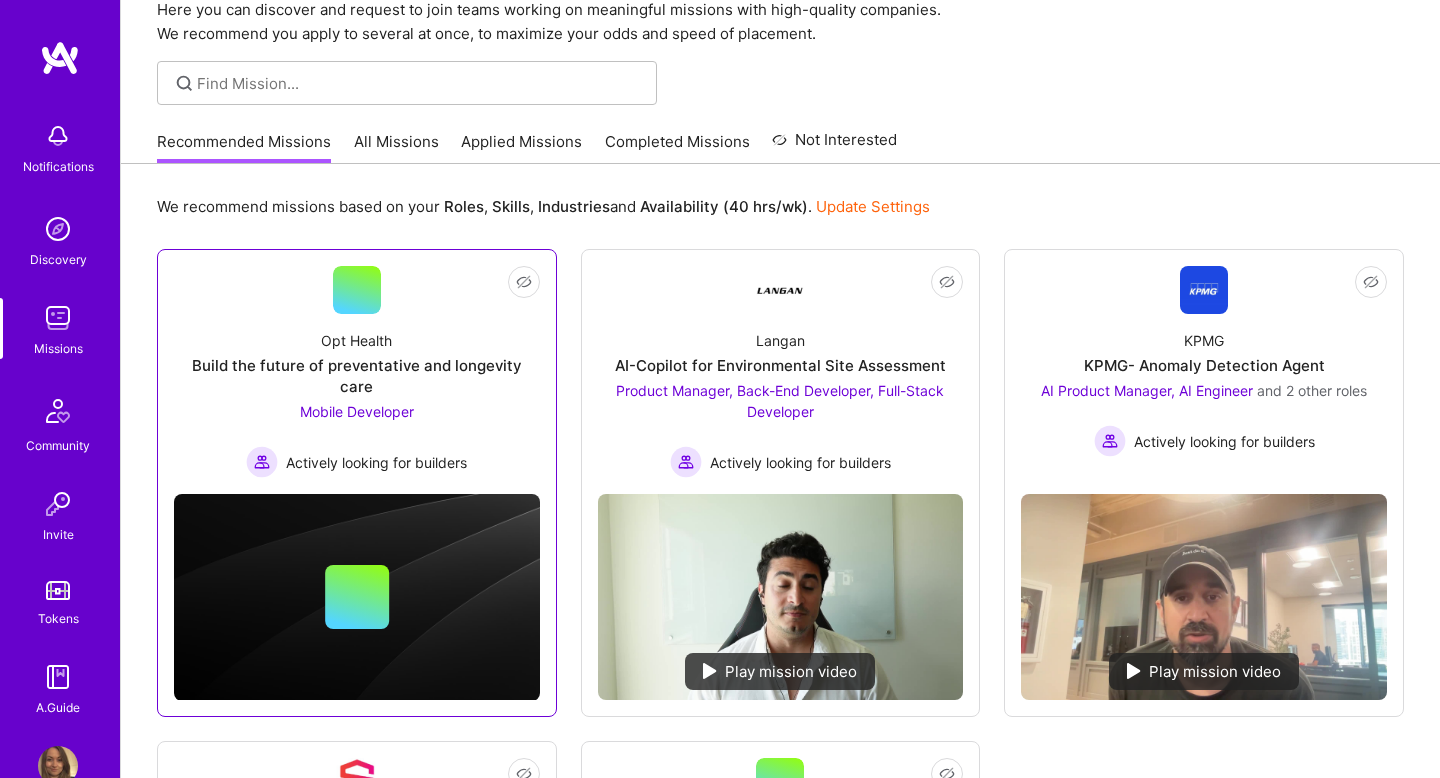scroll, scrollTop: 89, scrollLeft: 0, axis: vertical 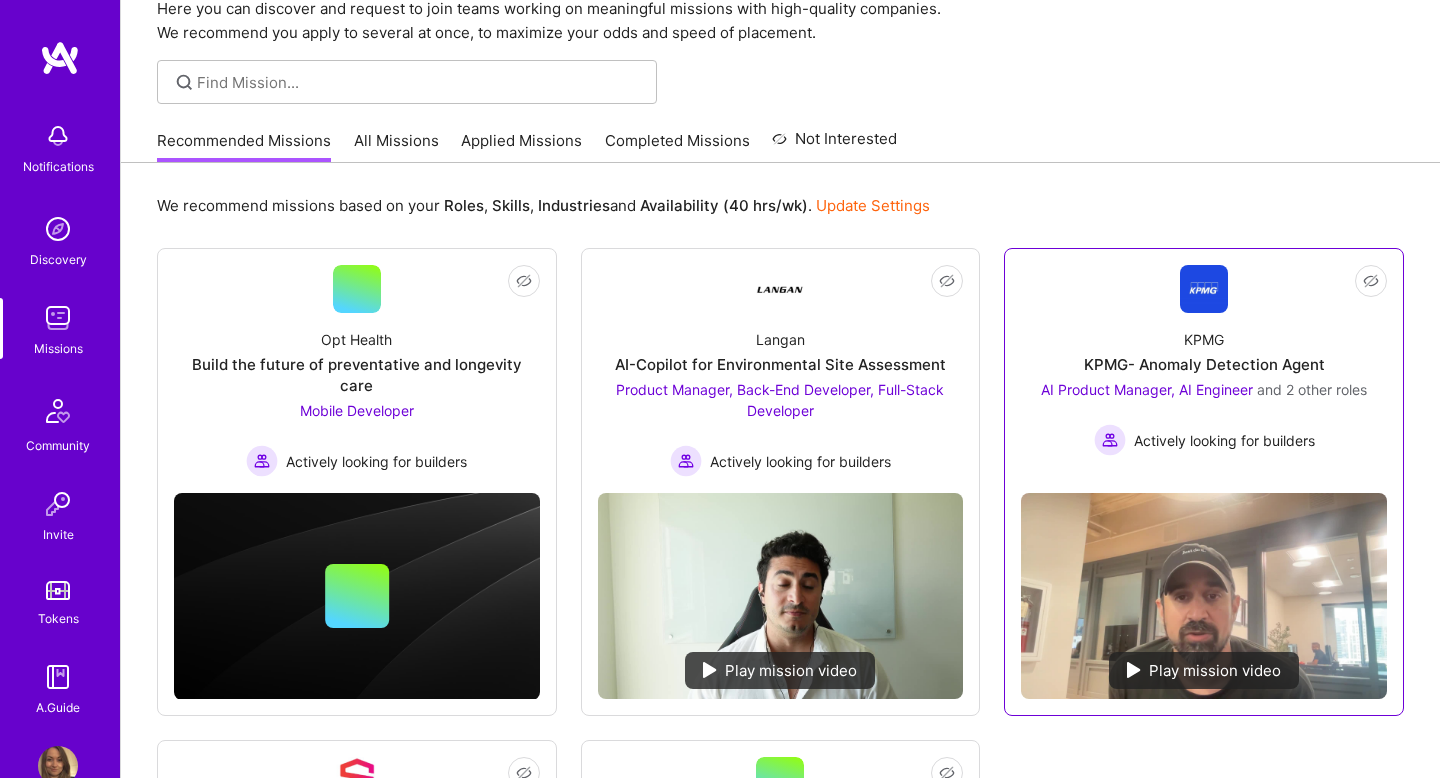 click on "KPMG- Anomaly Detection Agent" at bounding box center (1204, 364) 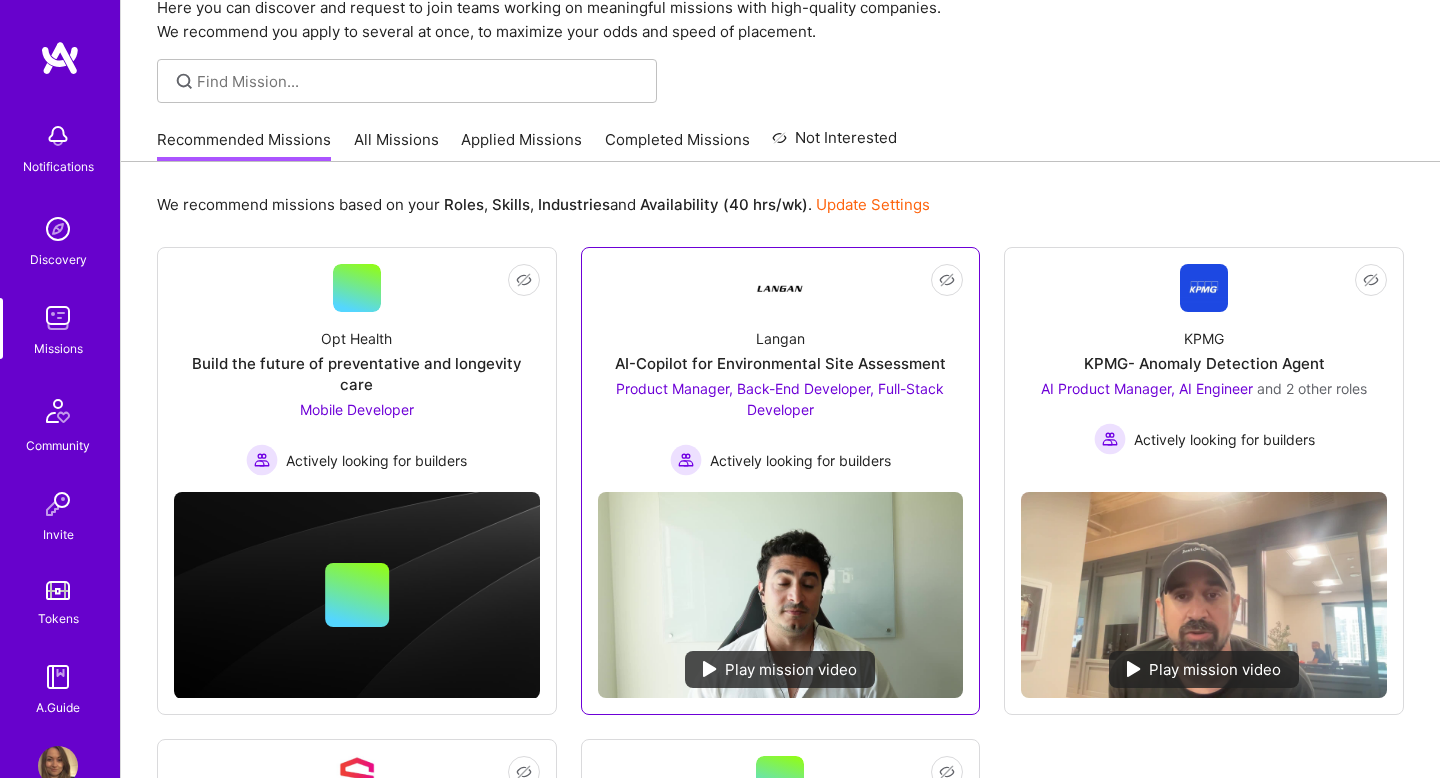 click on "AI-Copilot for Environmental Site Assessment" at bounding box center [780, 363] 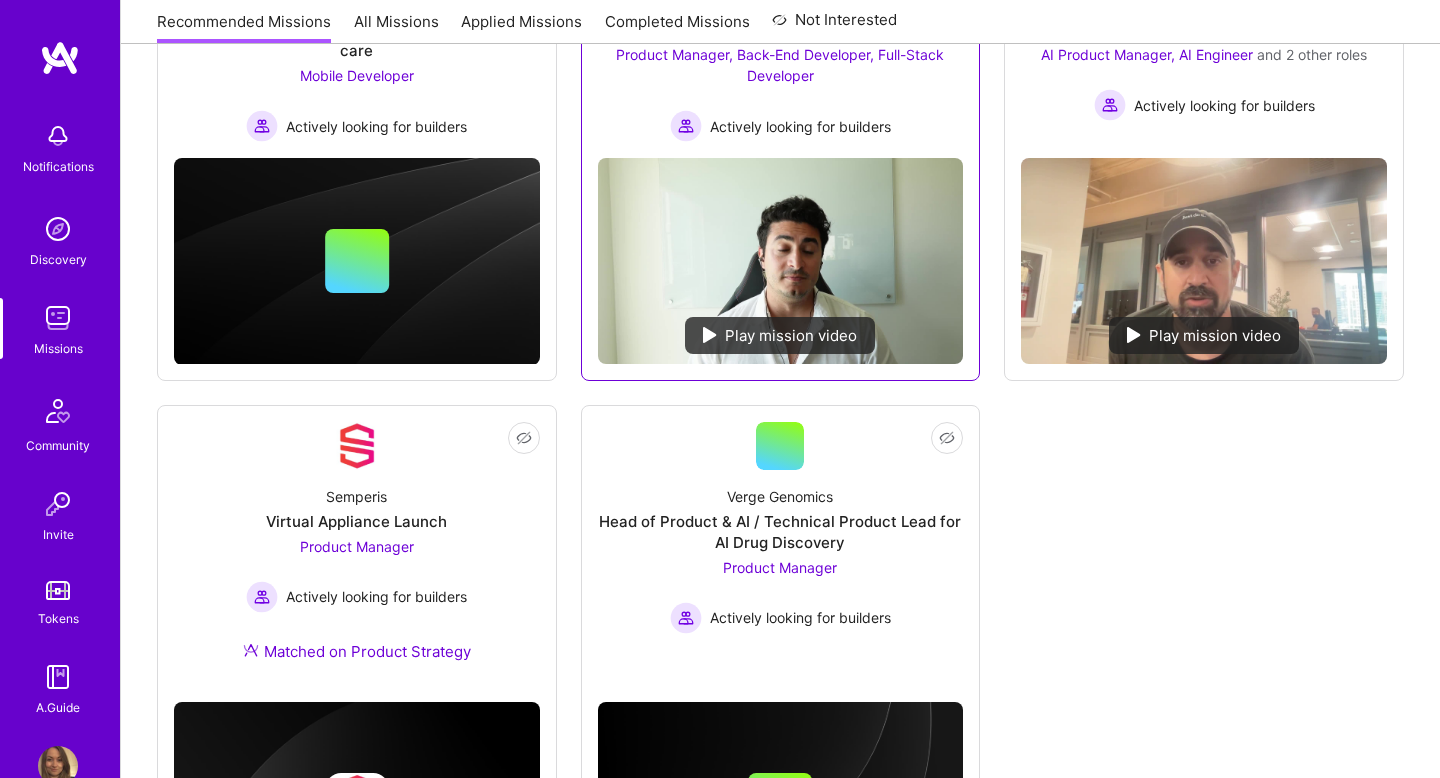 scroll, scrollTop: 567, scrollLeft: 0, axis: vertical 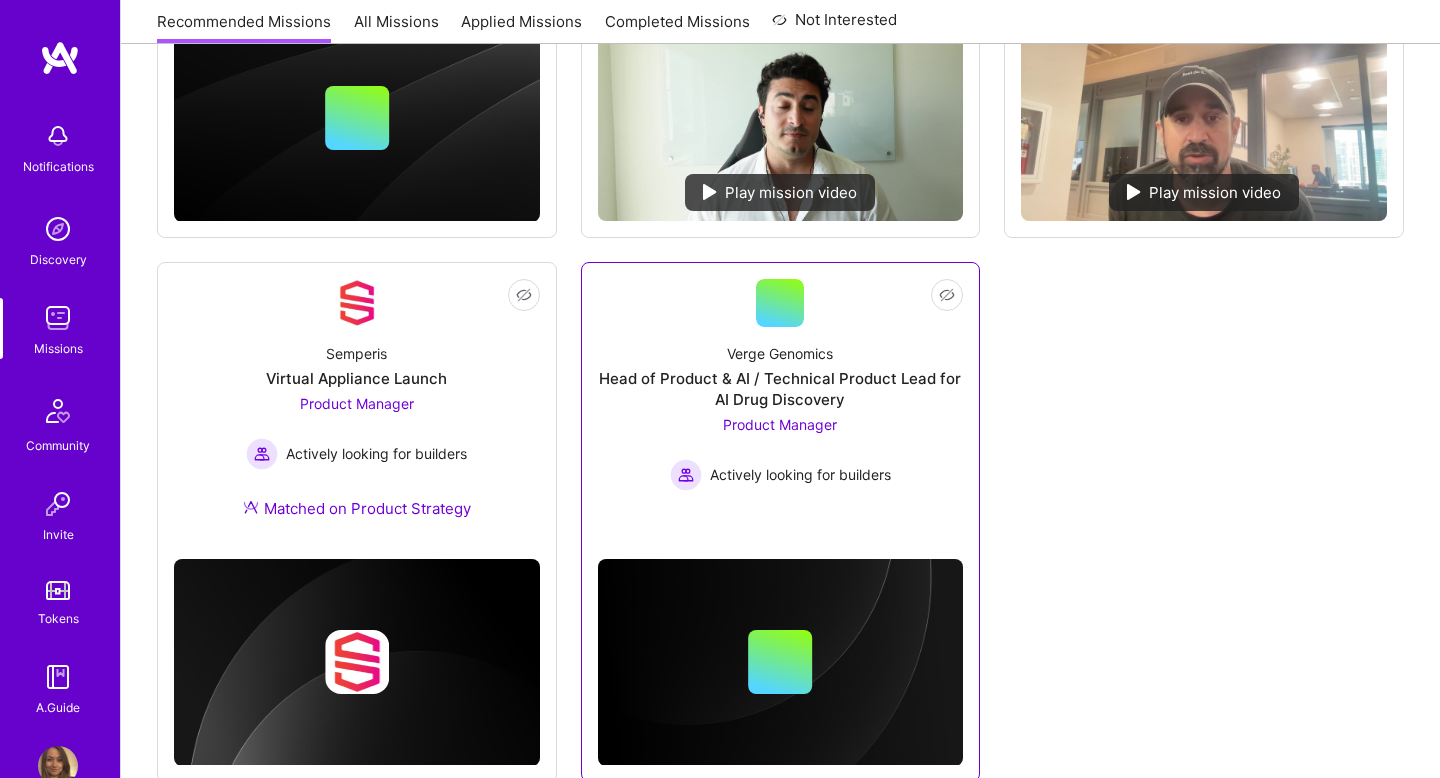 click on "Head of Product & AI / Technical Product Lead for AI Drug Discovery" at bounding box center (781, 389) 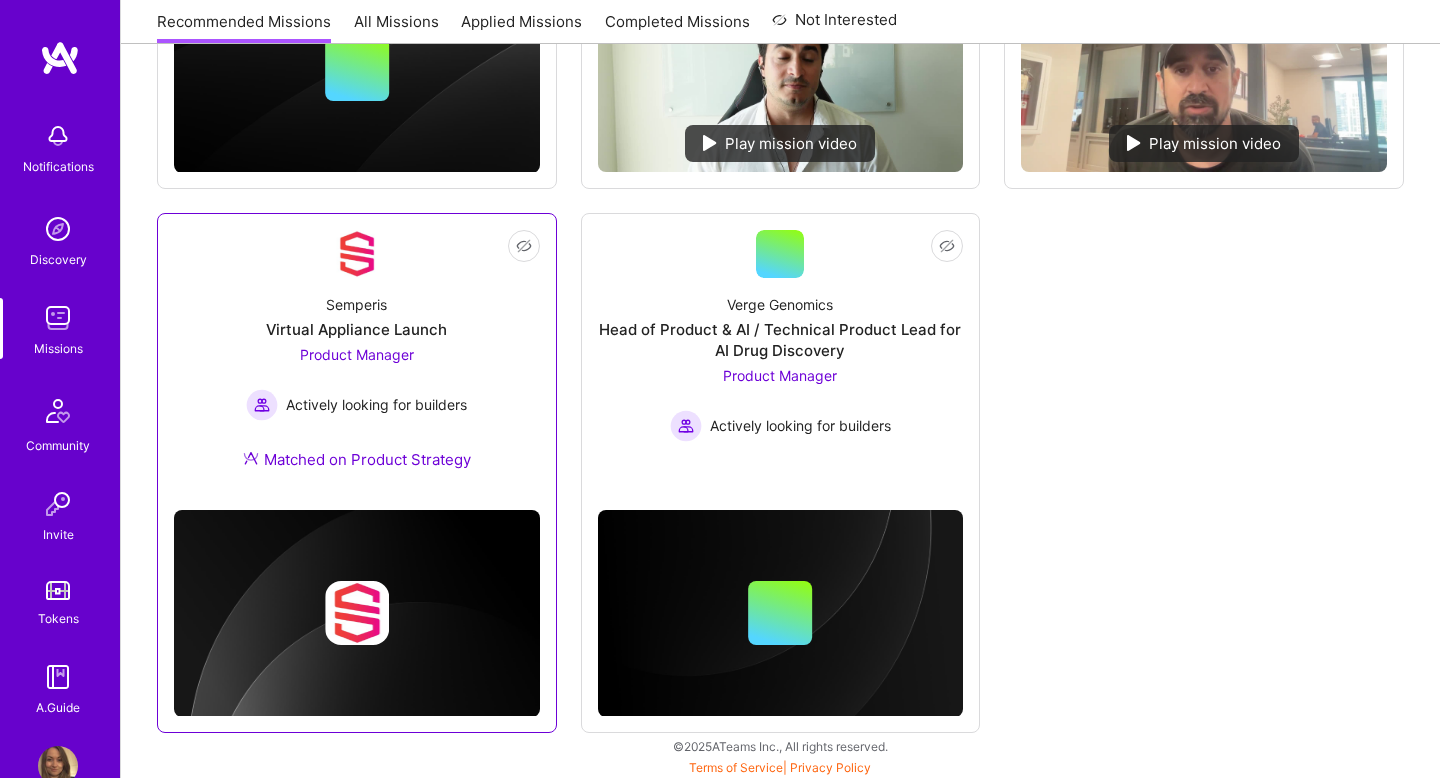 scroll, scrollTop: 618, scrollLeft: 0, axis: vertical 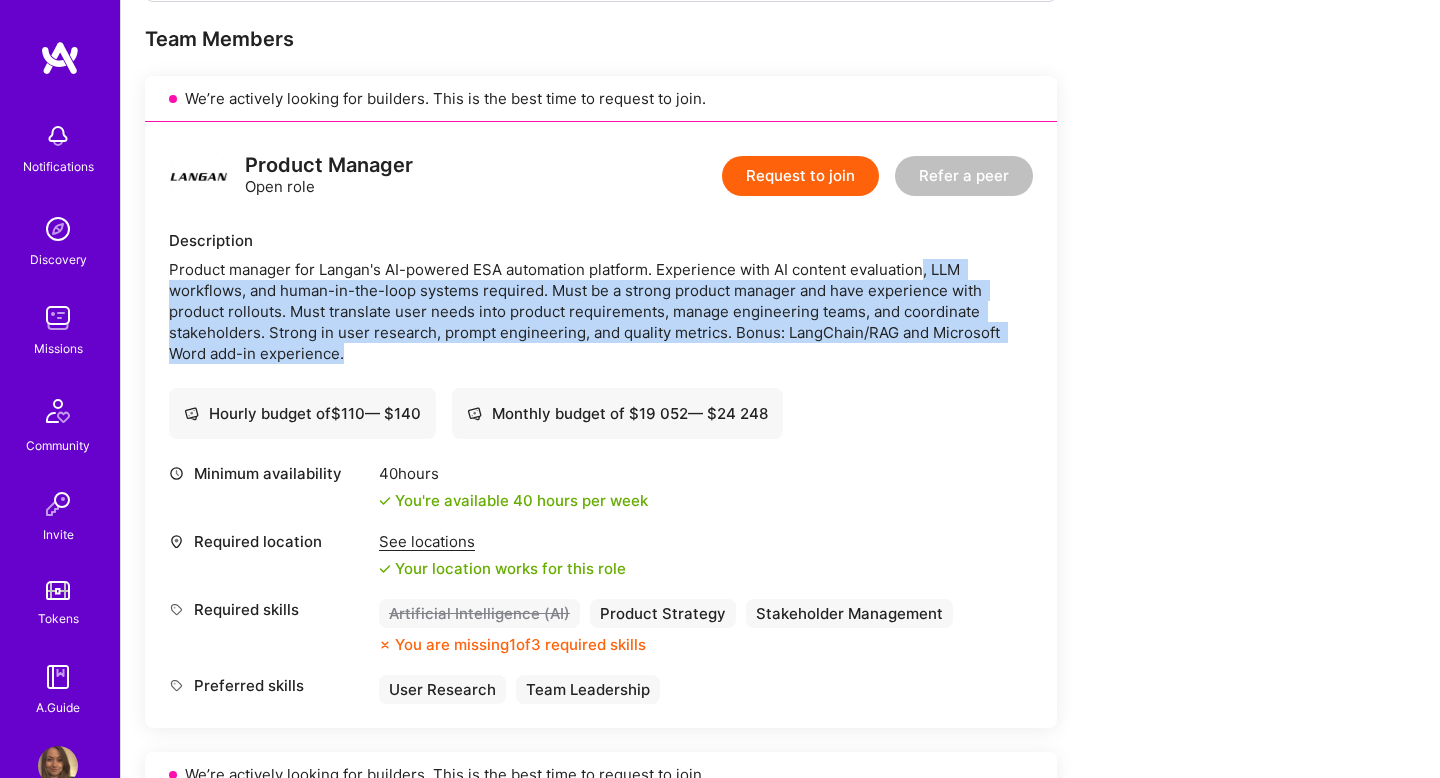 drag, startPoint x: 922, startPoint y: 260, endPoint x: 919, endPoint y: 358, distance: 98.045906 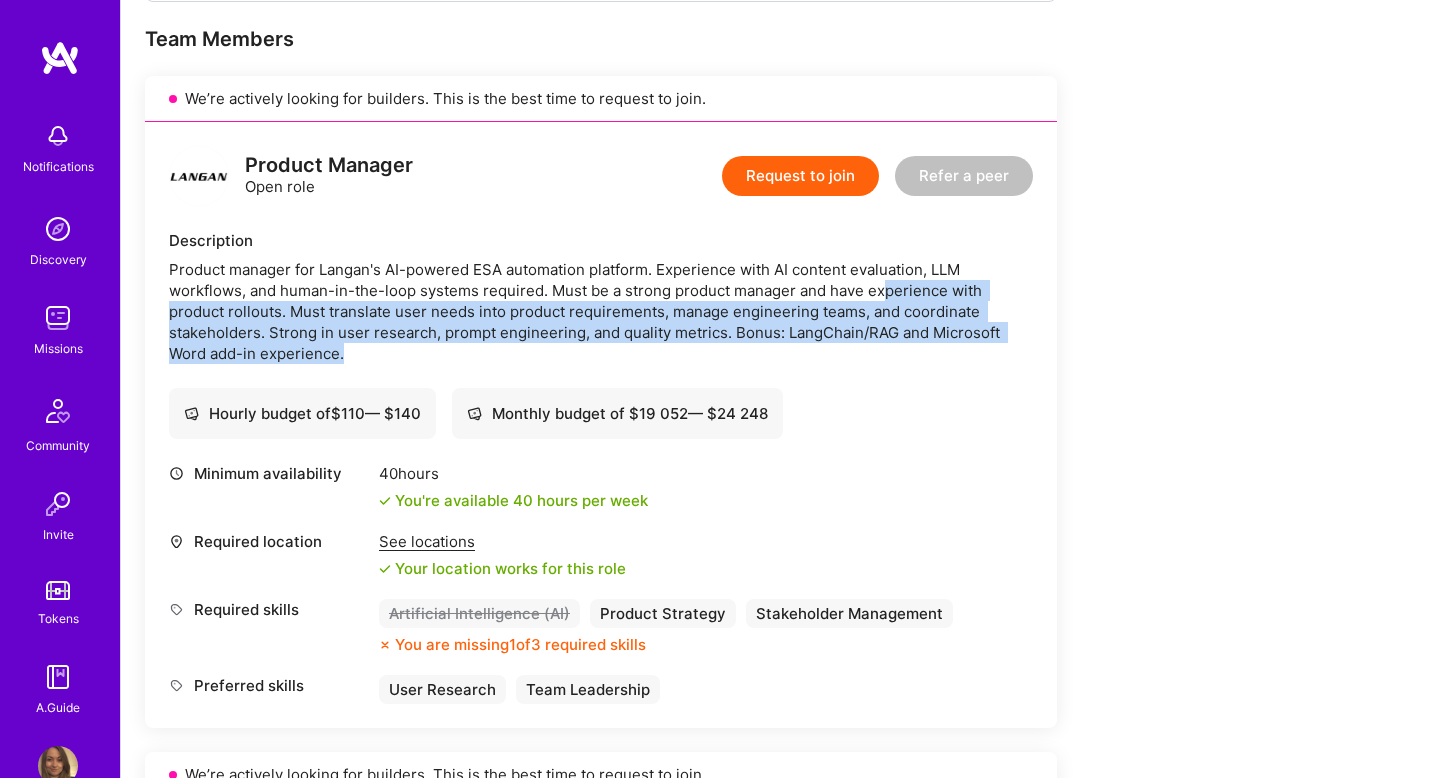 drag, startPoint x: 884, startPoint y: 359, endPoint x: 881, endPoint y: 270, distance: 89.050545 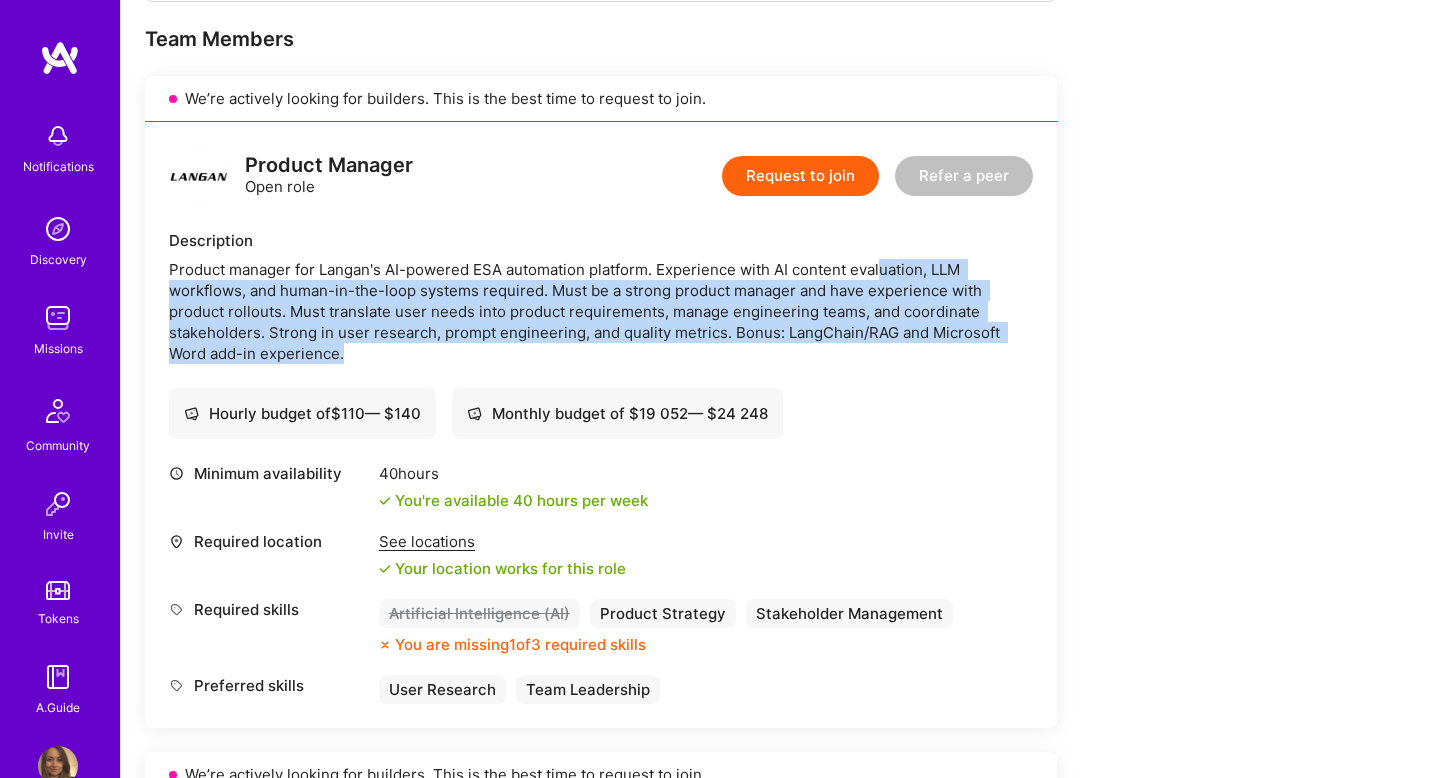 click on "Product manager for Langan's AI-powered ESA automation platform. Experience with AI content evaluation, LLM workflows, and human-in-the-loop systems required. Must be a strong product manager and have experience with product rollouts. Must translate user needs into product requirements, manage engineering teams, and coordinate stakeholders. Strong in user research, prompt engineering, and quality metrics. Bonus: LangChain/RAG and Microsoft Word add-in experience." at bounding box center [601, 311] 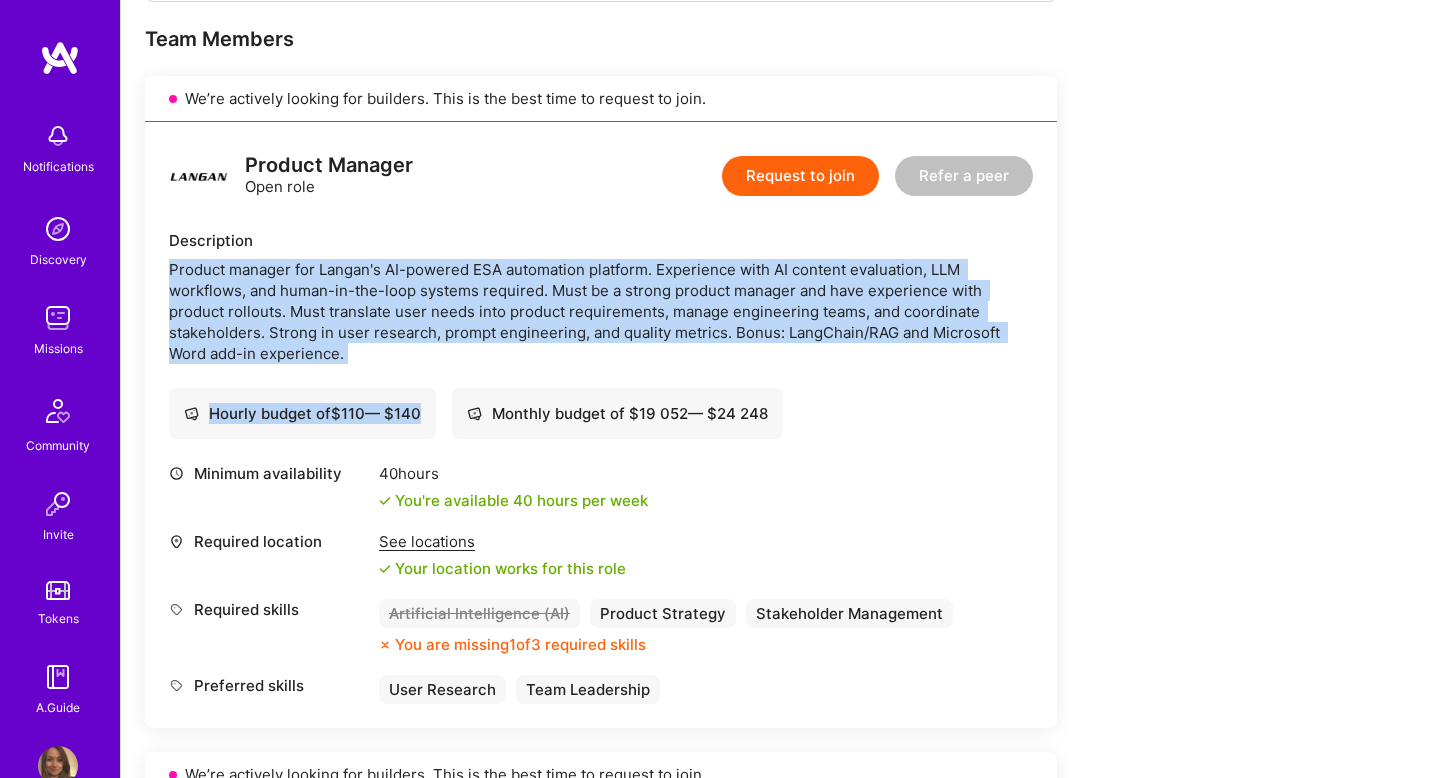 drag, startPoint x: 865, startPoint y: 252, endPoint x: 867, endPoint y: 365, distance: 113.0177 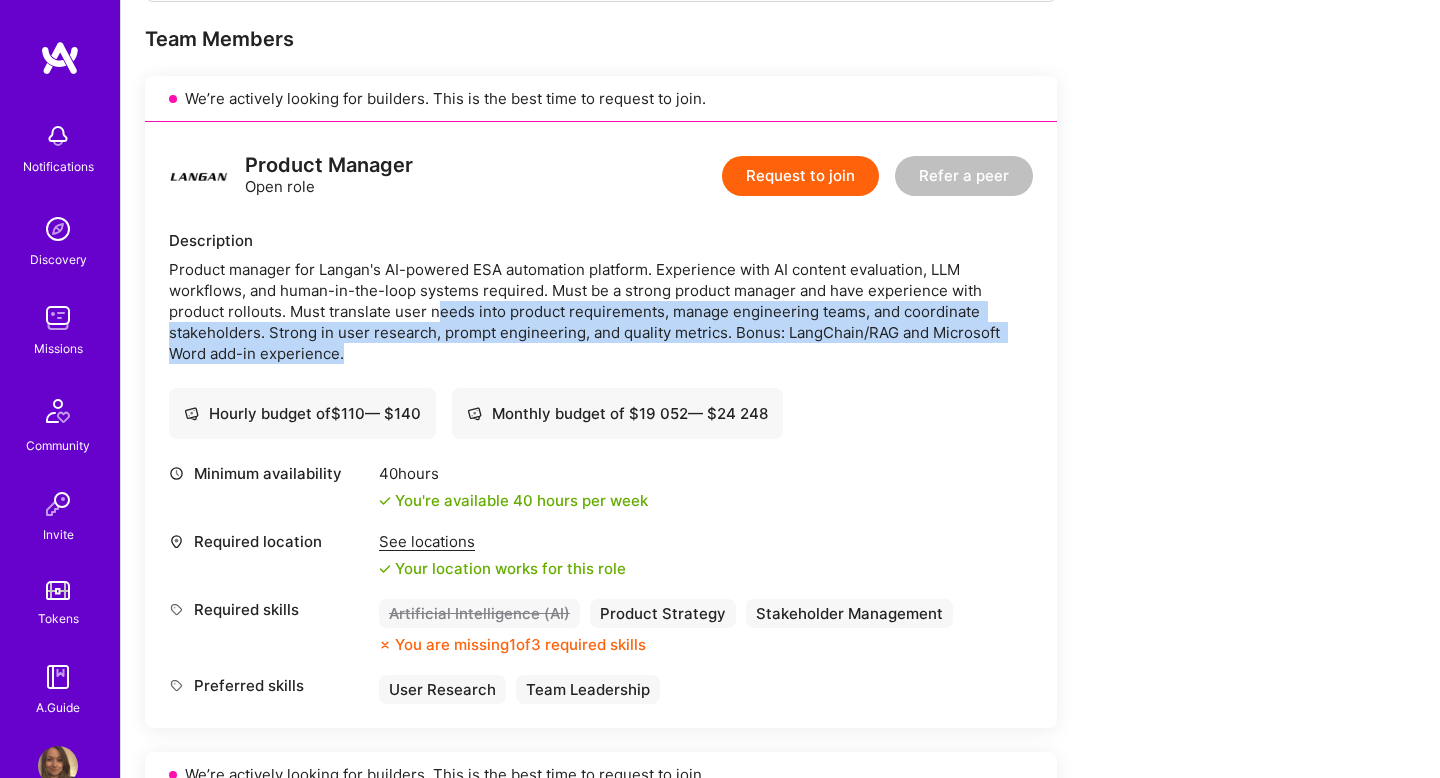drag, startPoint x: 441, startPoint y: 351, endPoint x: 440, endPoint y: 290, distance: 61.008198 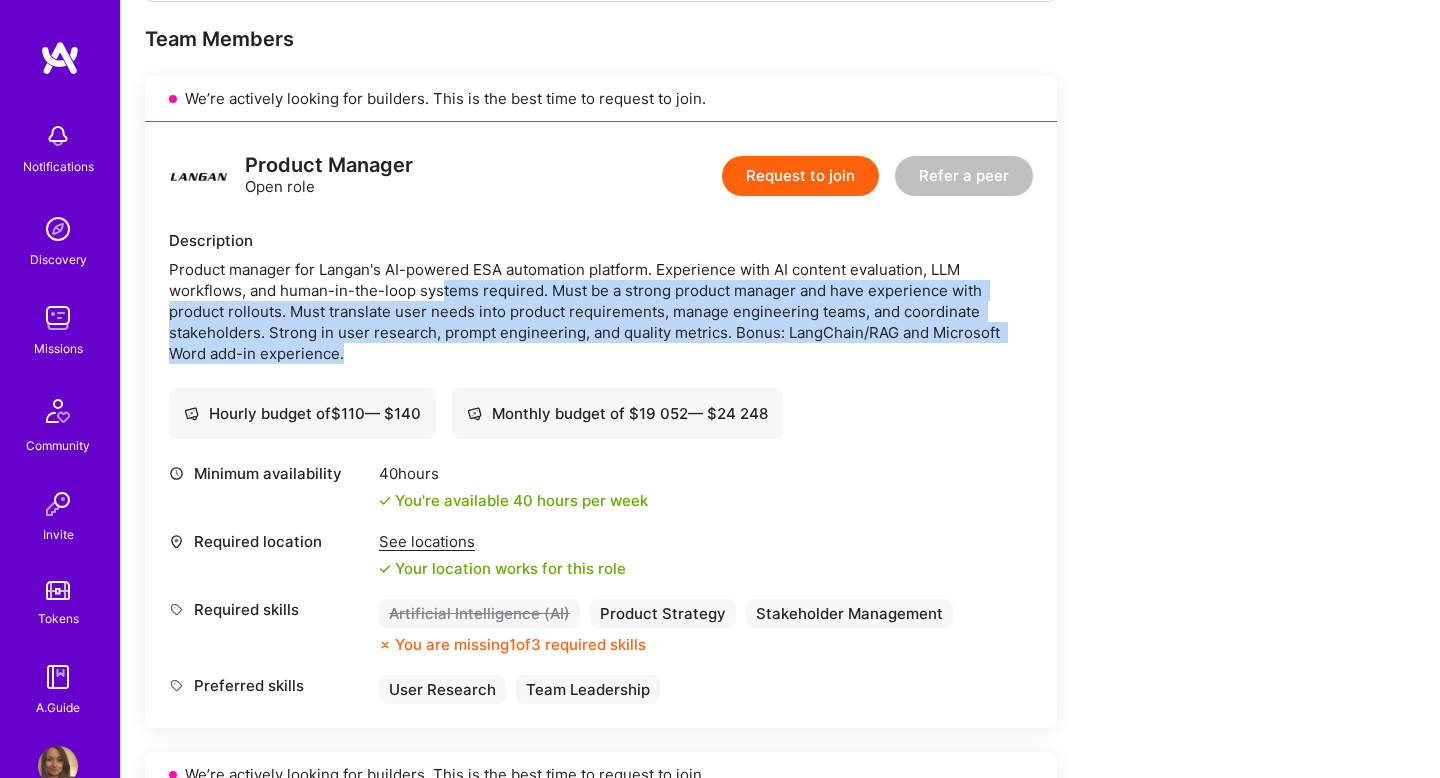 click on "Product manager for Langan's AI-powered ESA automation platform. Experience with AI content evaluation, LLM workflows, and human-in-the-loop systems required. Must be a strong product manager and have experience with product rollouts. Must translate user needs into product requirements, manage engineering teams, and coordinate stakeholders. Strong in user research, prompt engineering, and quality metrics. Bonus: LangChain/RAG and Microsoft Word add-in experience." at bounding box center [601, 311] 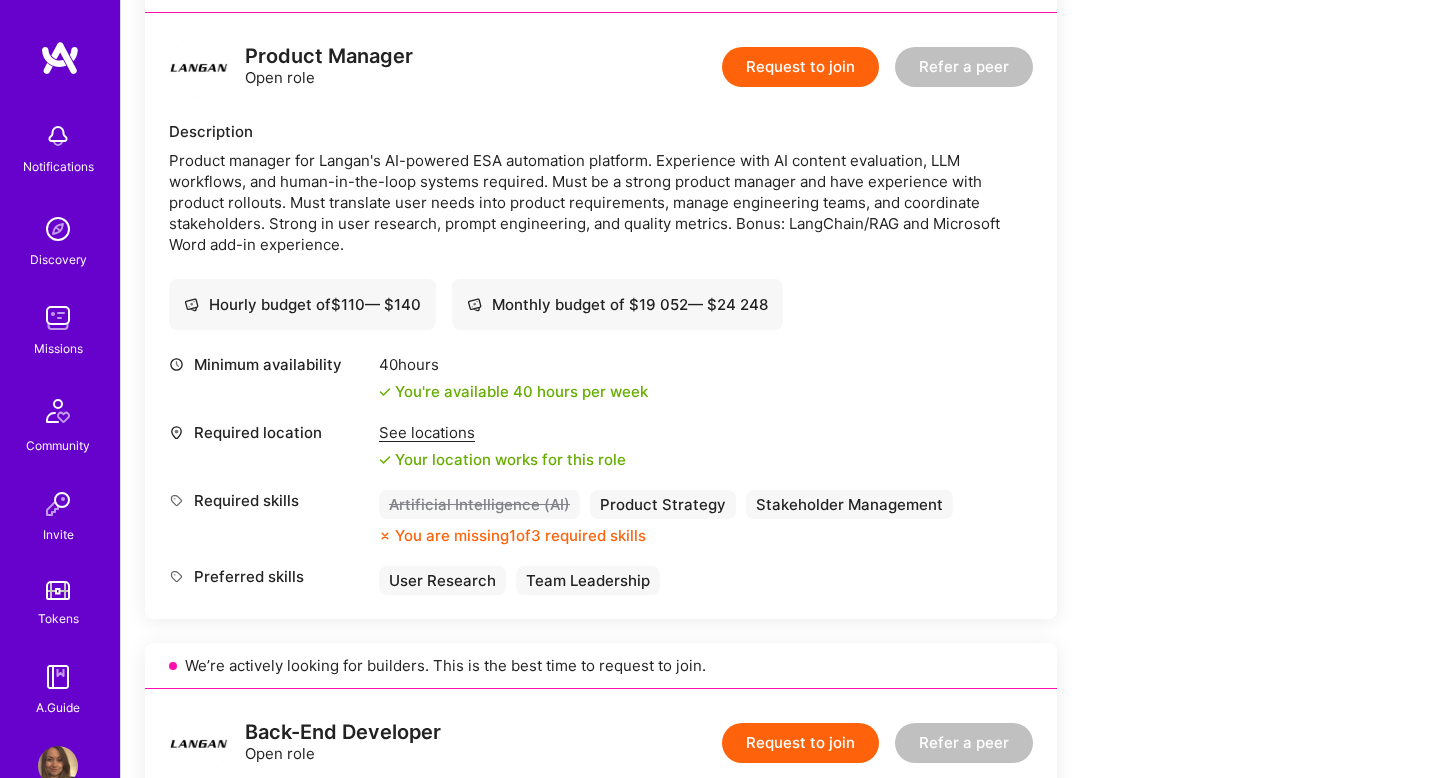 scroll, scrollTop: 476, scrollLeft: 0, axis: vertical 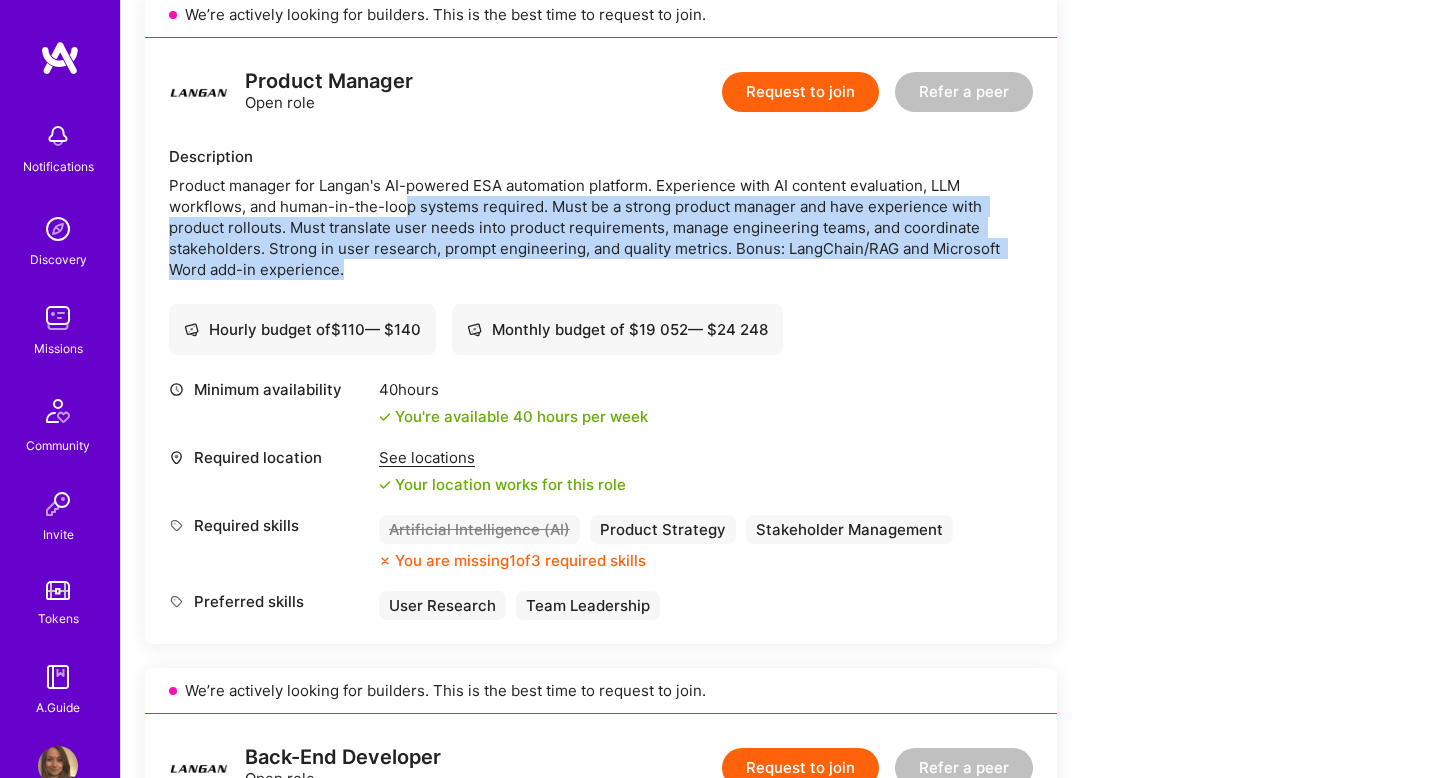 drag, startPoint x: 410, startPoint y: 268, endPoint x: 400, endPoint y: 193, distance: 75.66373 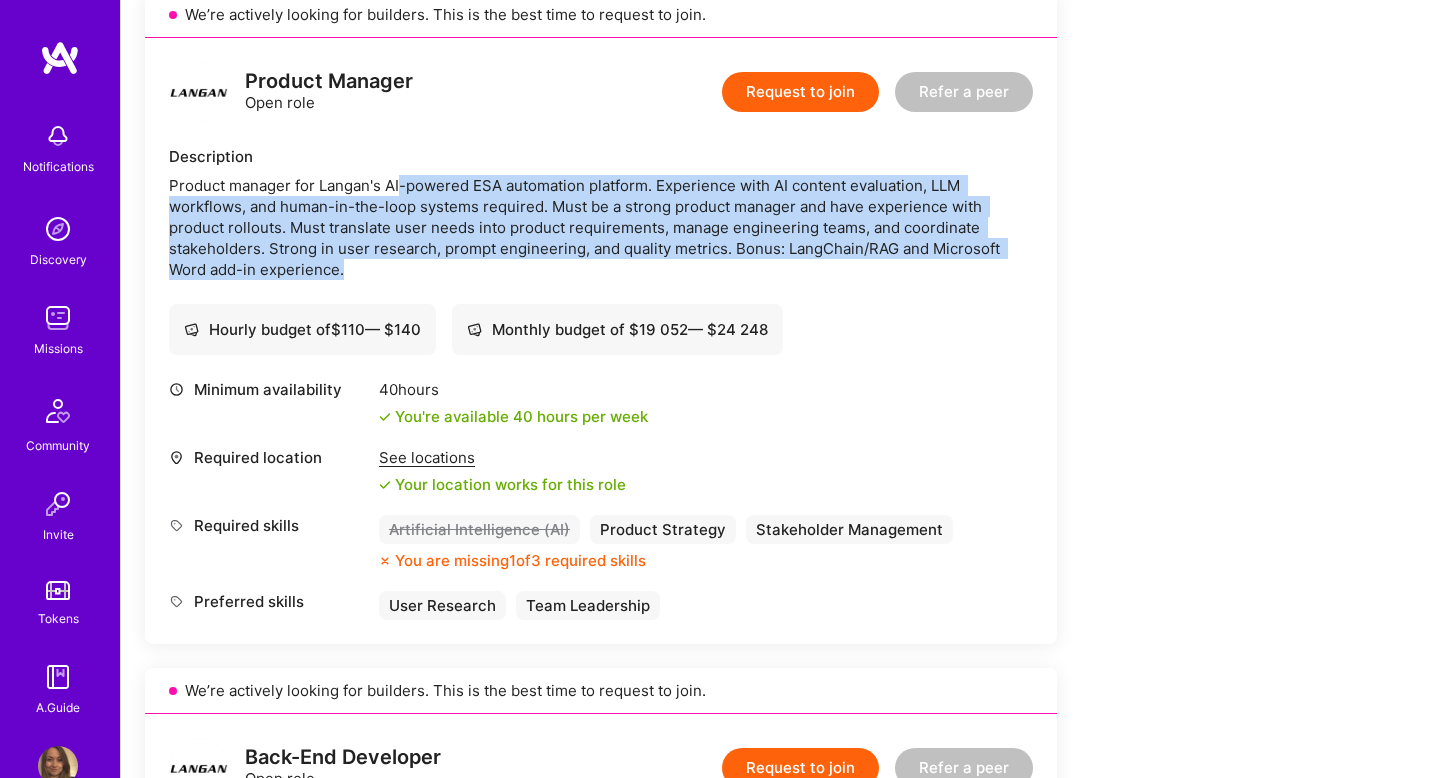 click on "Product manager for Langan's AI-powered ESA automation platform. Experience with AI content evaluation, LLM workflows, and human-in-the-loop systems required. Must be a strong product manager and have experience with product rollouts. Must translate user needs into product requirements, manage engineering teams, and coordinate stakeholders. Strong in user research, prompt engineering, and quality metrics. Bonus: LangChain/RAG and Microsoft Word add-in experience." at bounding box center (601, 227) 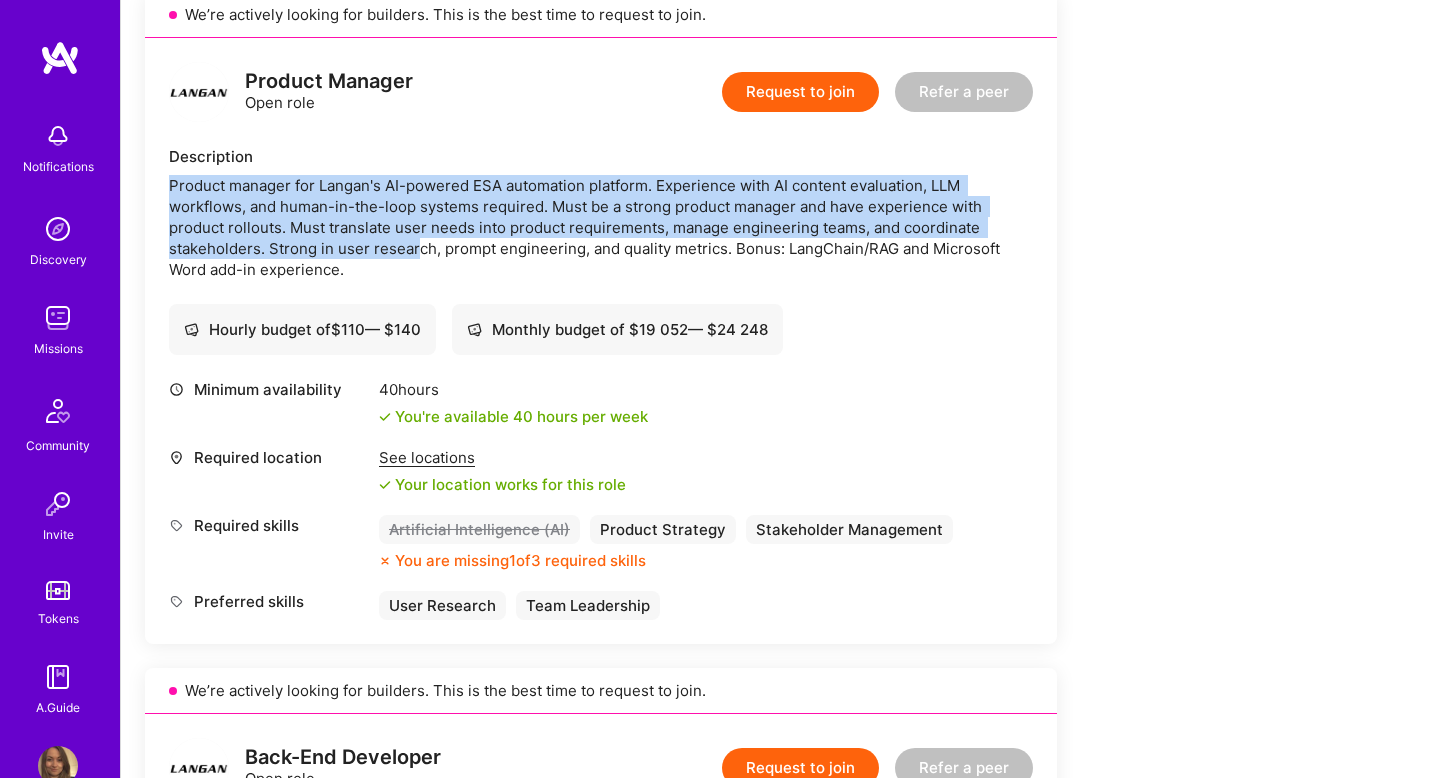 drag, startPoint x: 389, startPoint y: 169, endPoint x: 416, endPoint y: 258, distance: 93.00538 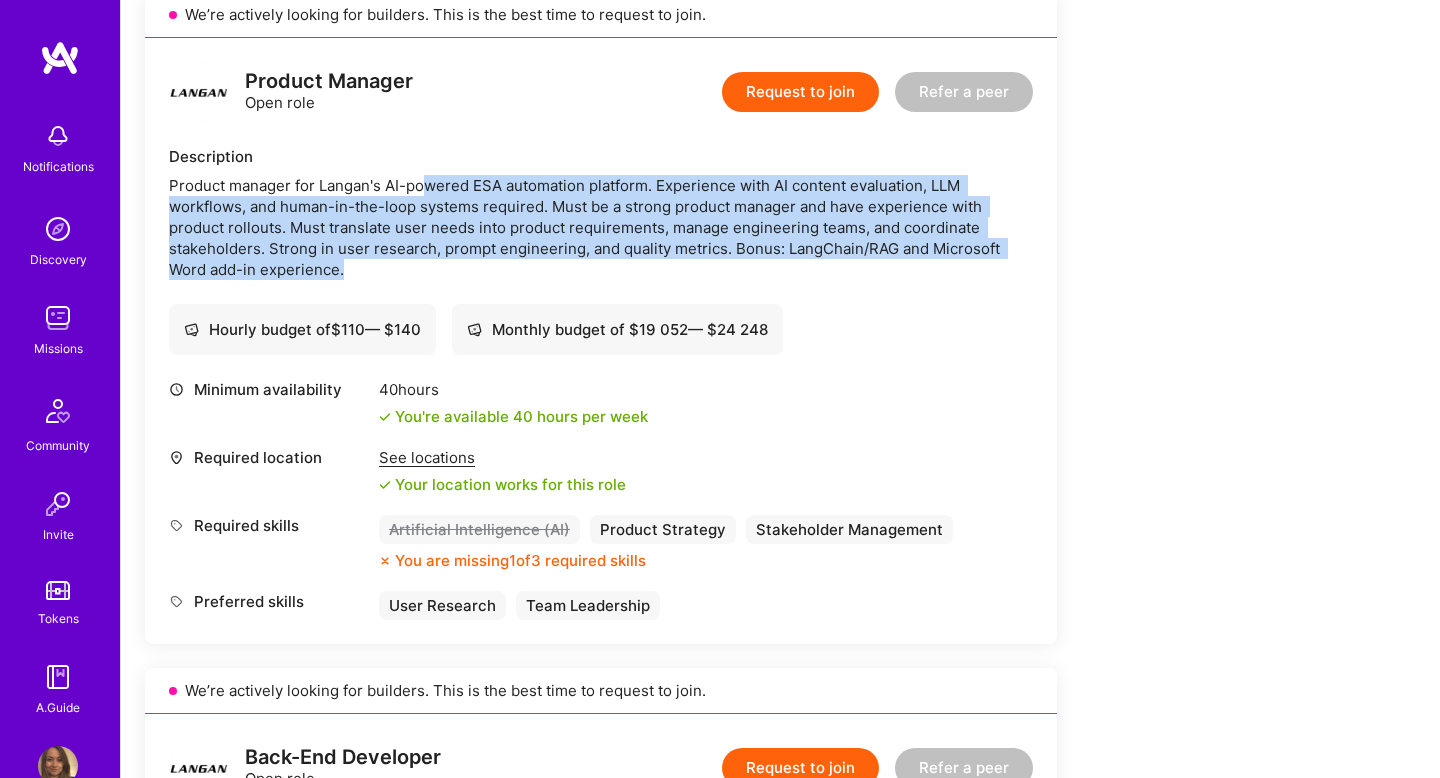 drag, startPoint x: 416, startPoint y: 263, endPoint x: 423, endPoint y: 189, distance: 74.330345 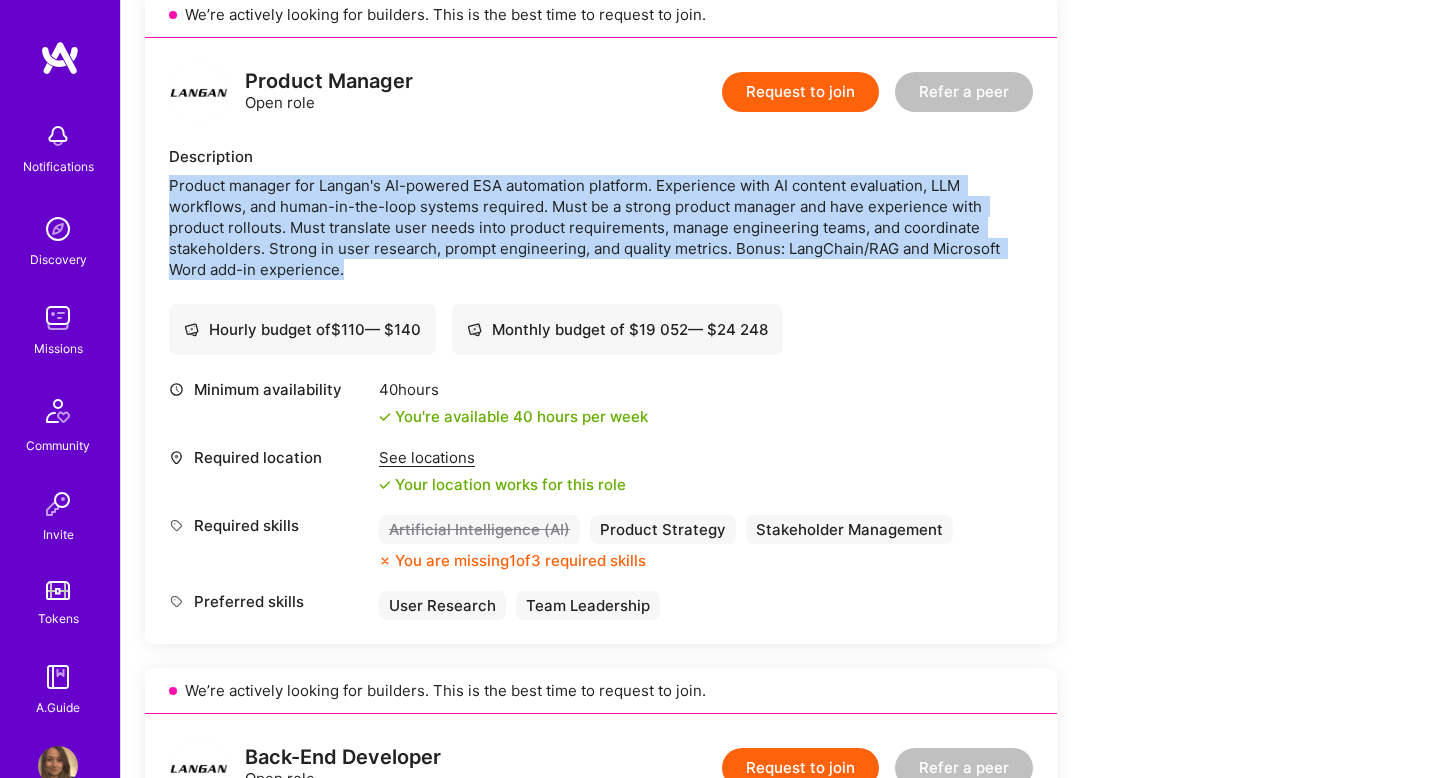 drag, startPoint x: 423, startPoint y: 164, endPoint x: 450, endPoint y: 261, distance: 100.68764 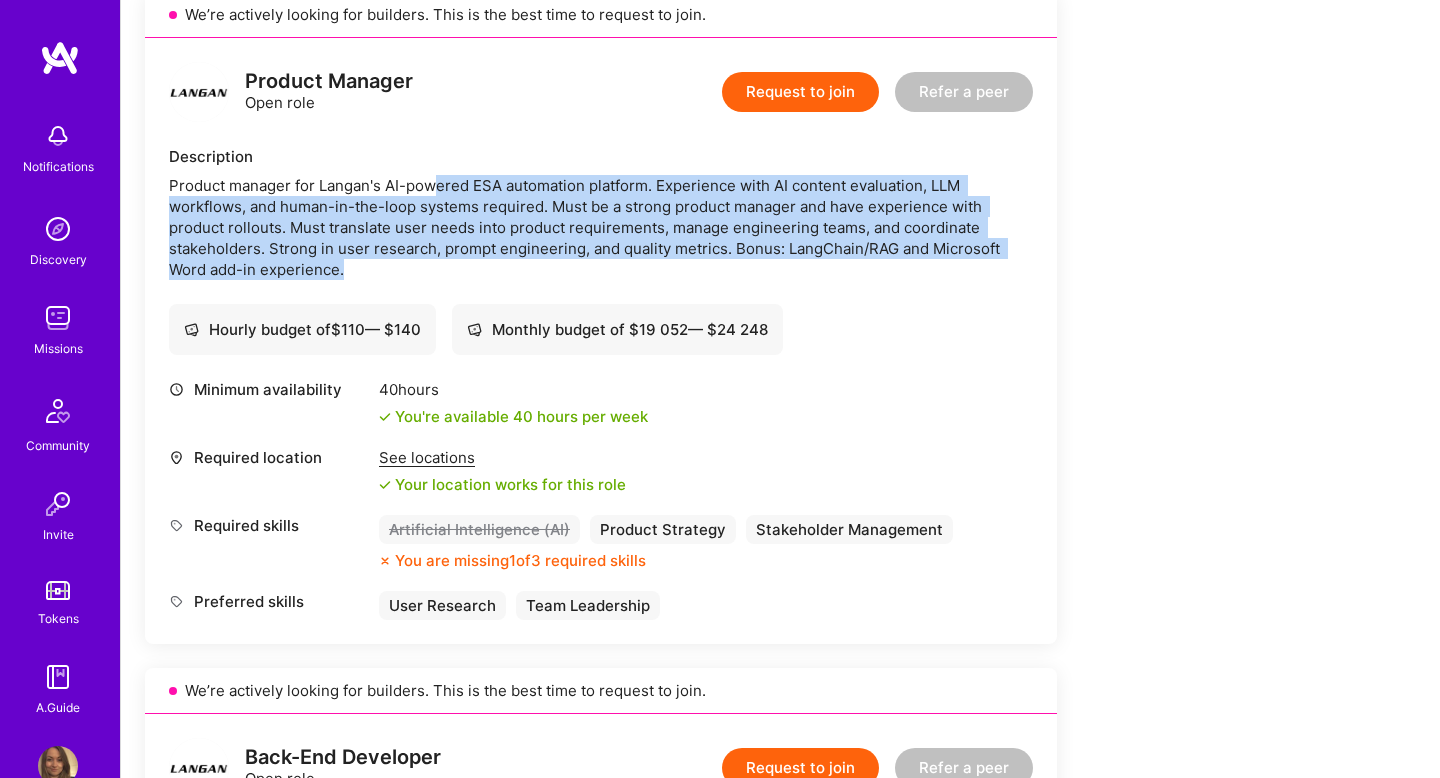 drag, startPoint x: 456, startPoint y: 272, endPoint x: 439, endPoint y: 182, distance: 91.591484 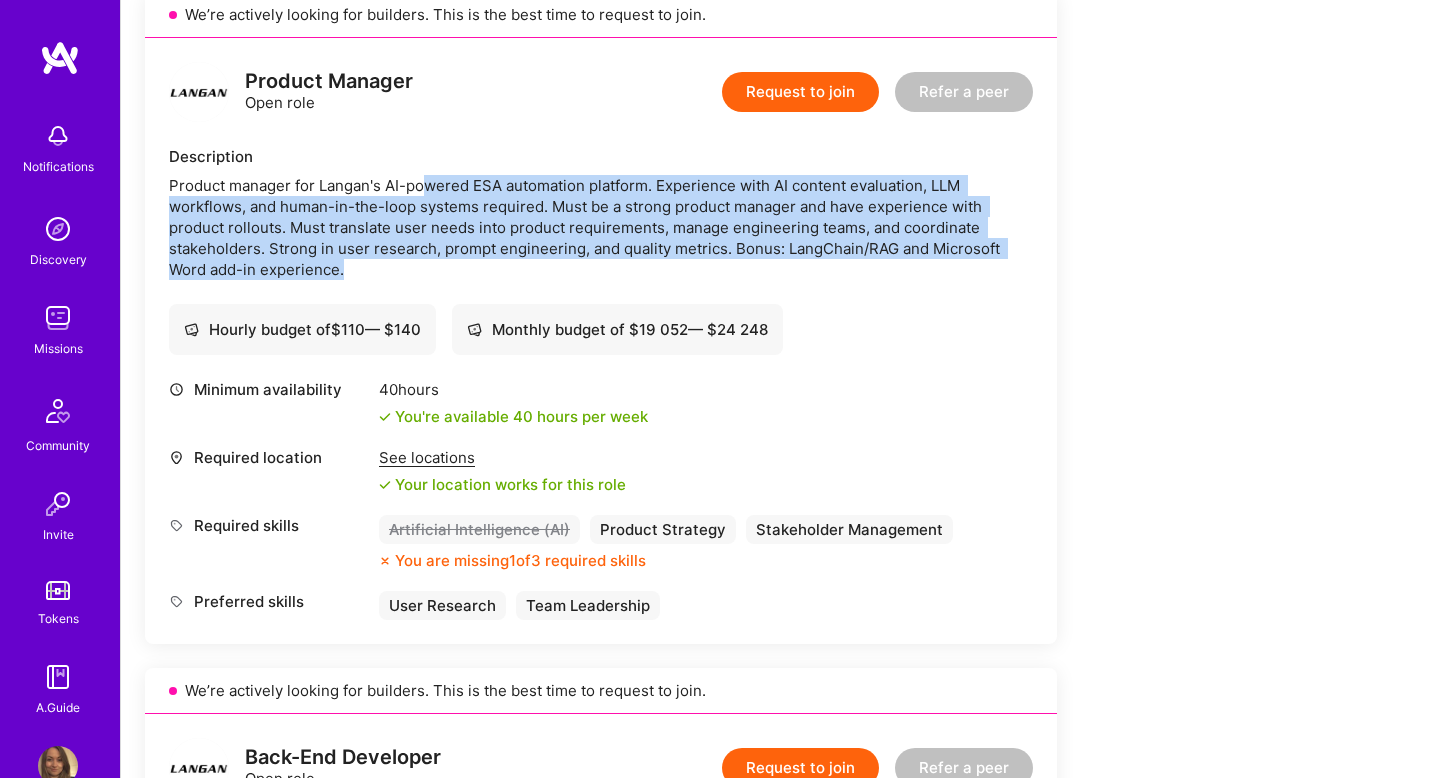 drag, startPoint x: 427, startPoint y: 176, endPoint x: 465, endPoint y: 269, distance: 100.46392 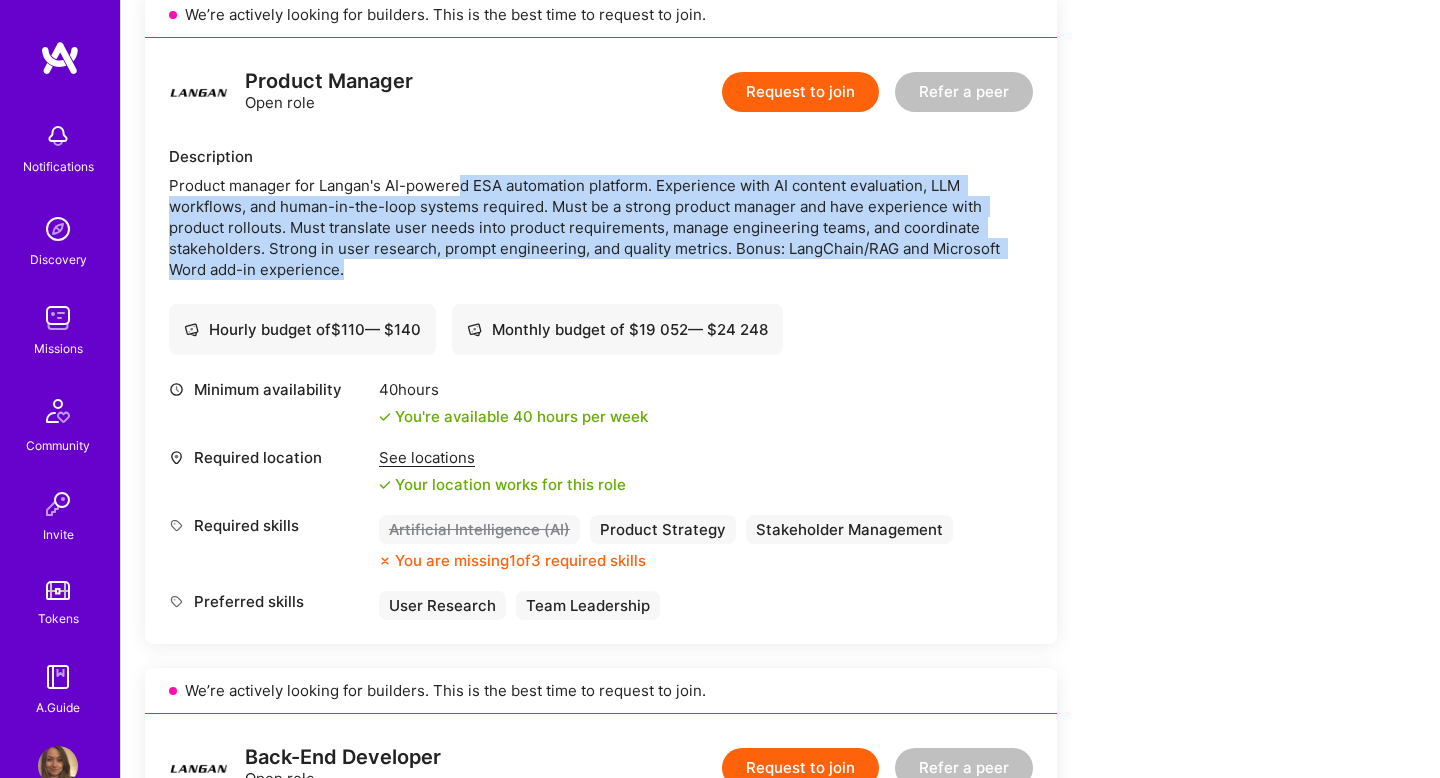 drag, startPoint x: 485, startPoint y: 257, endPoint x: 455, endPoint y: 189, distance: 74.323616 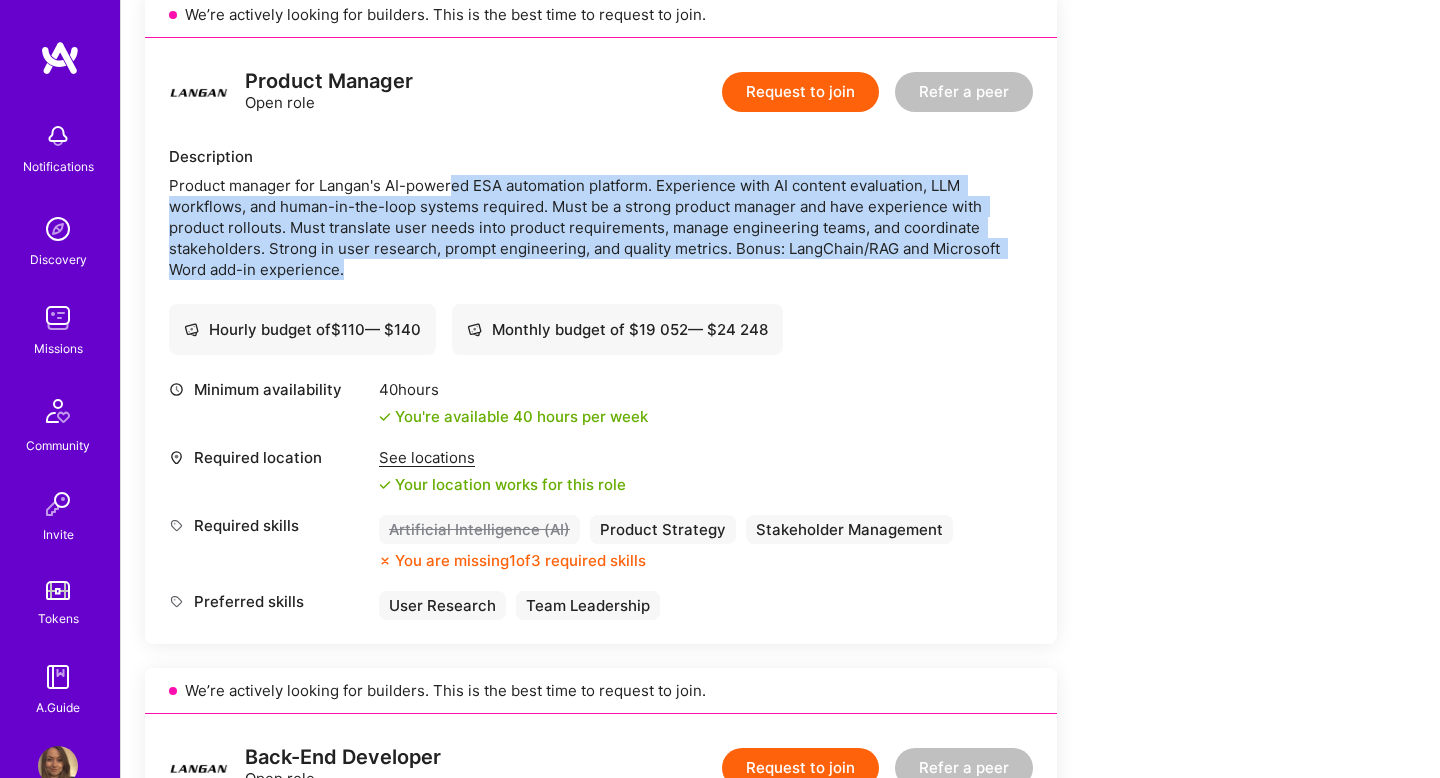 click on "Product manager for Langan's AI-powered ESA automation platform. Experience with AI content evaluation, LLM workflows, and human-in-the-loop systems required. Must be a strong product manager and have experience with product rollouts. Must translate user needs into product requirements, manage engineering teams, and coordinate stakeholders. Strong in user research, prompt engineering, and quality metrics. Bonus: LangChain/RAG and Microsoft Word add-in experience." at bounding box center (601, 227) 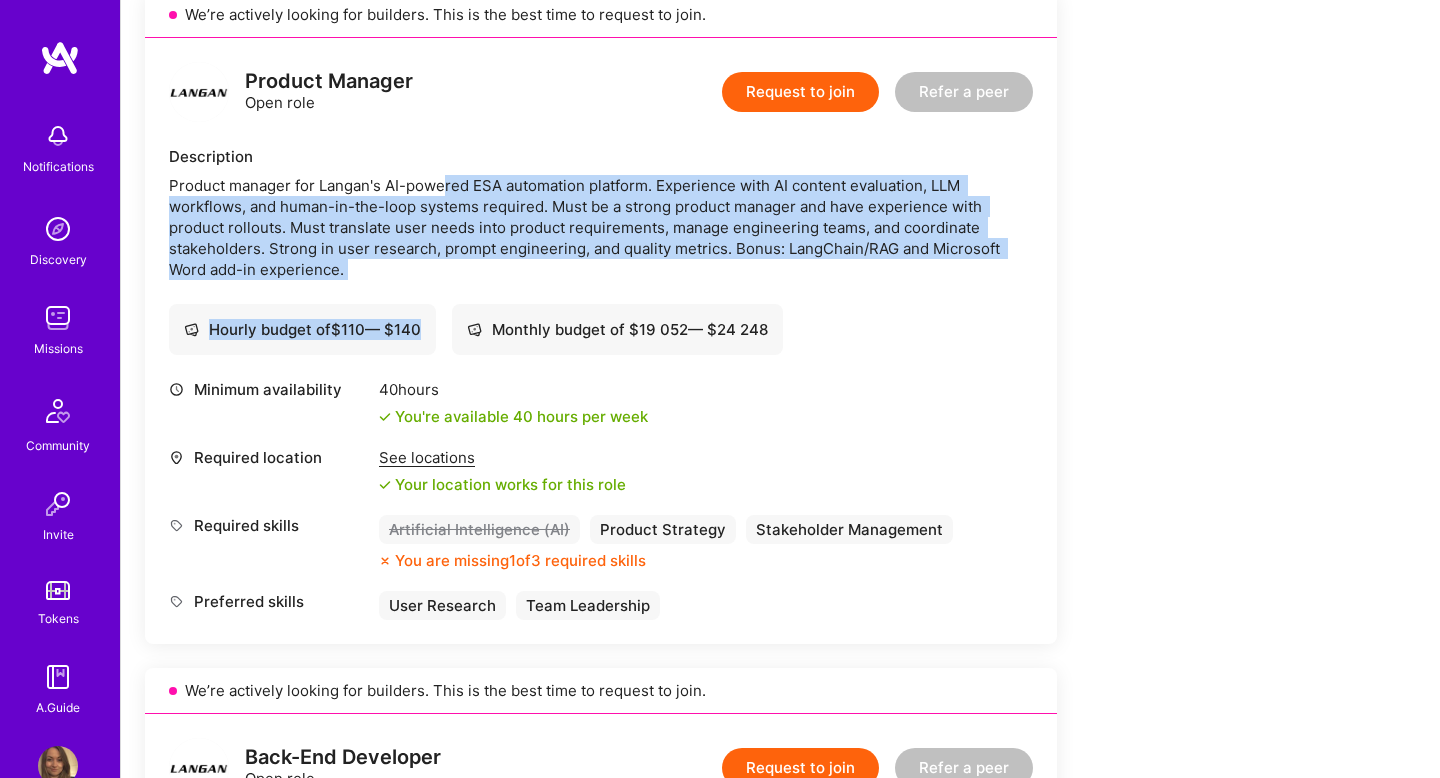 drag, startPoint x: 445, startPoint y: 176, endPoint x: 490, endPoint y: 280, distance: 113.31814 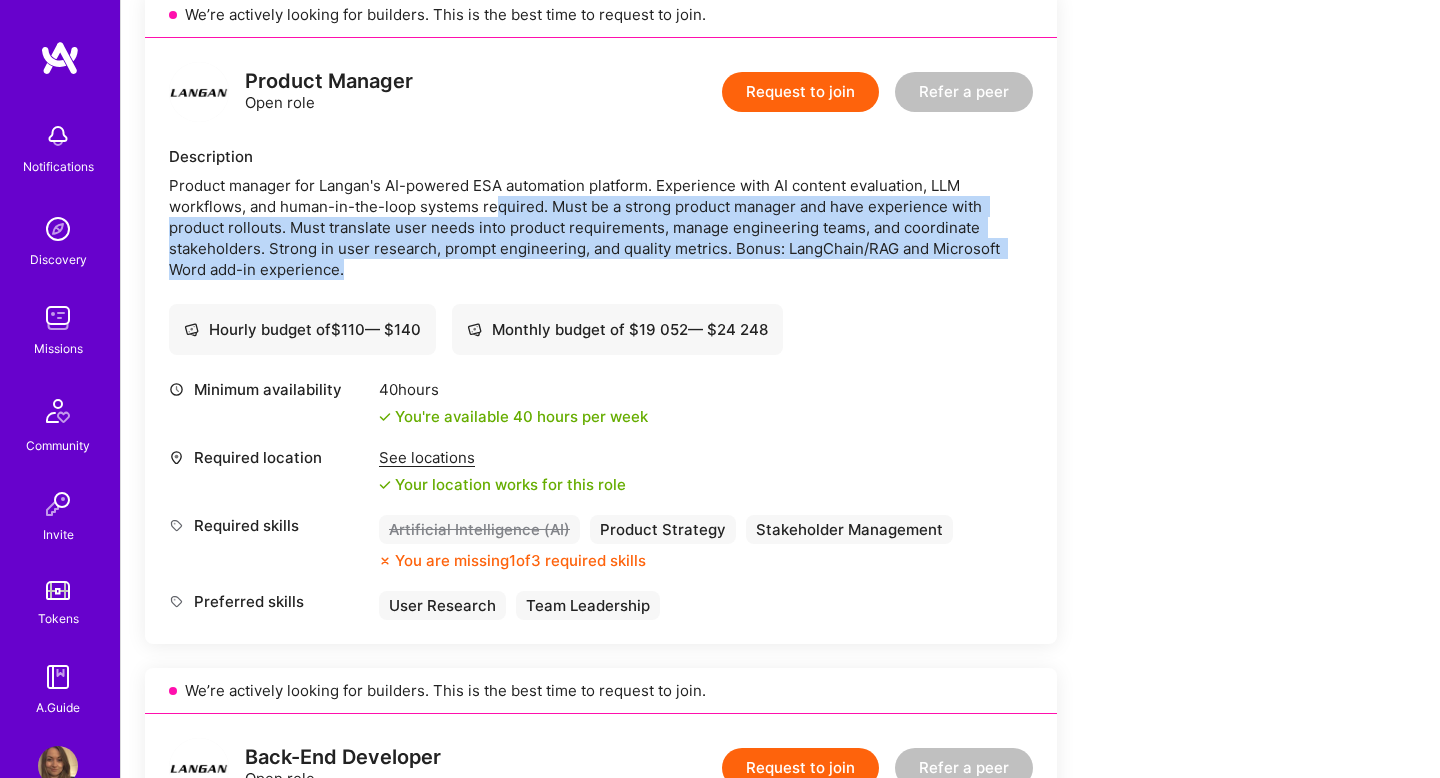 drag, startPoint x: 493, startPoint y: 265, endPoint x: 493, endPoint y: 186, distance: 79 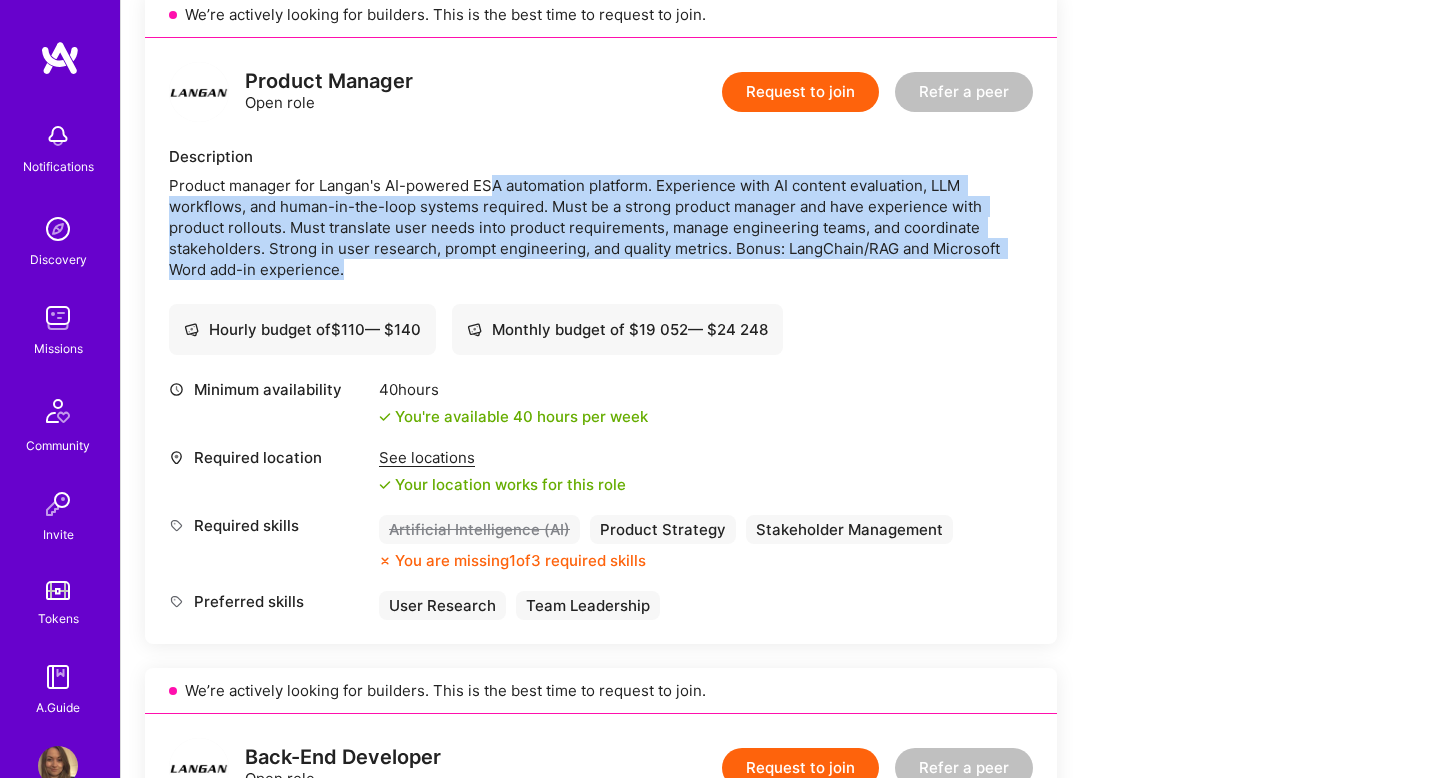 click on "Product manager for Langan's AI-powered ESA automation platform. Experience with AI content evaluation, LLM workflows, and human-in-the-loop systems required. Must be a strong product manager and have experience with product rollouts. Must translate user needs into product requirements, manage engineering teams, and coordinate stakeholders. Strong in user research, prompt engineering, and quality metrics. Bonus: LangChain/RAG and Microsoft Word add-in experience." at bounding box center [601, 227] 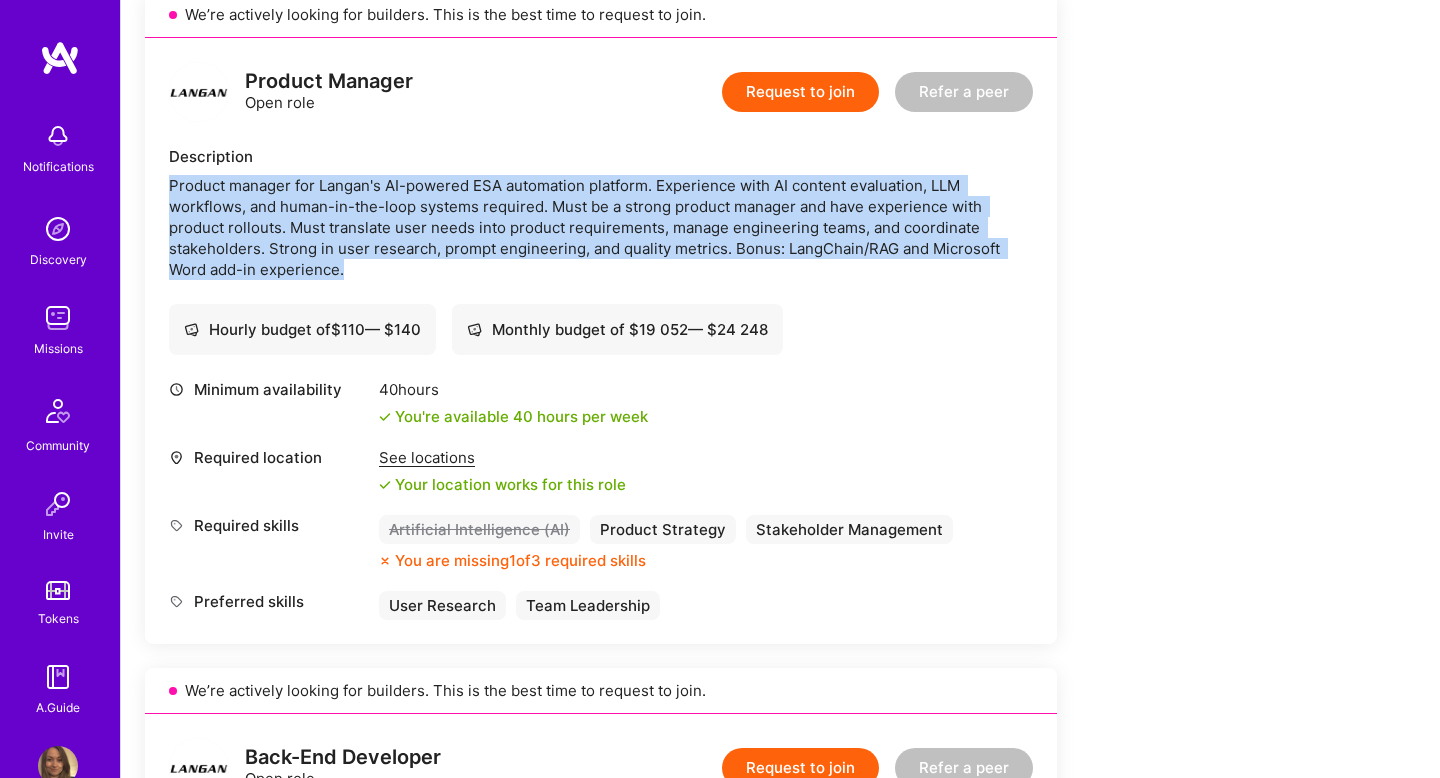 drag, startPoint x: 488, startPoint y: 165, endPoint x: 531, endPoint y: 265, distance: 108.85311 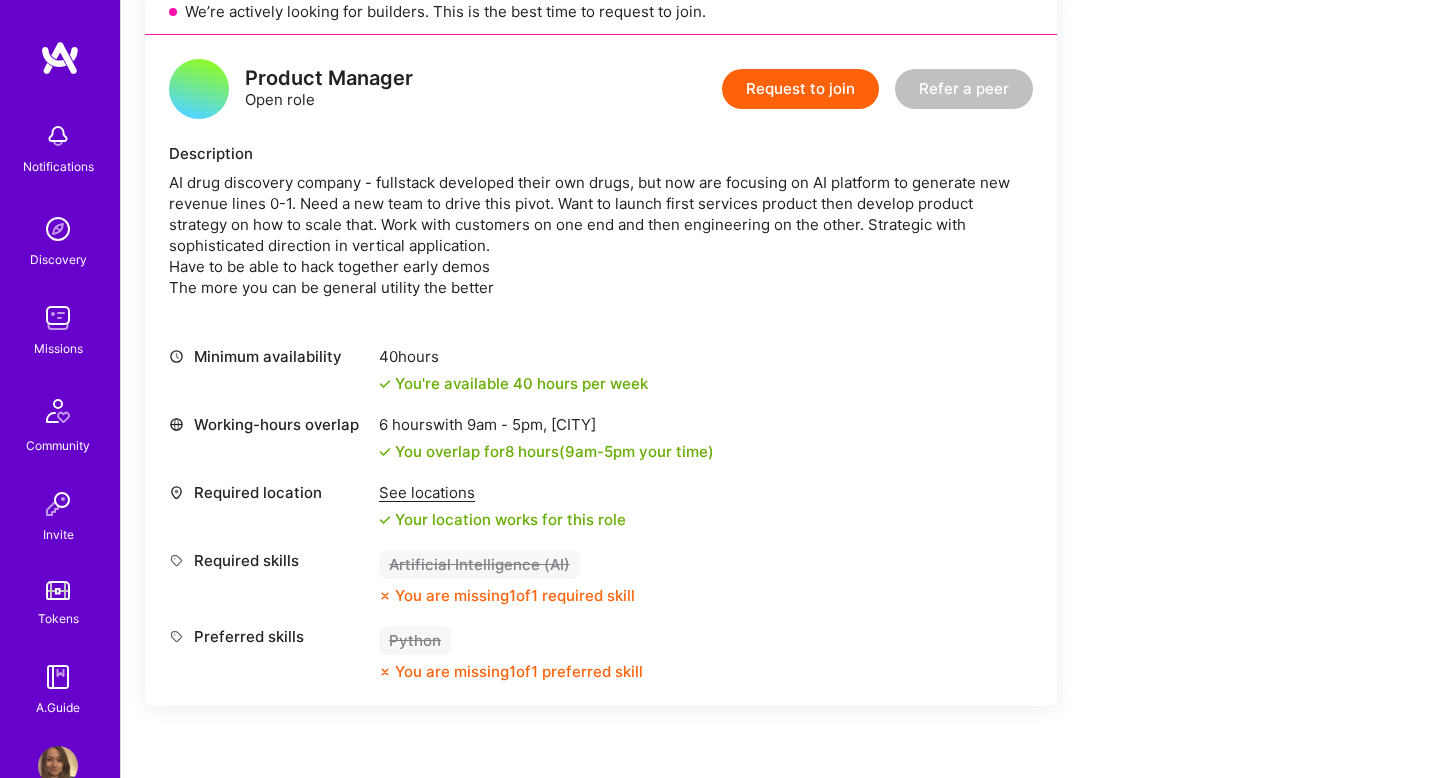 scroll, scrollTop: 481, scrollLeft: 0, axis: vertical 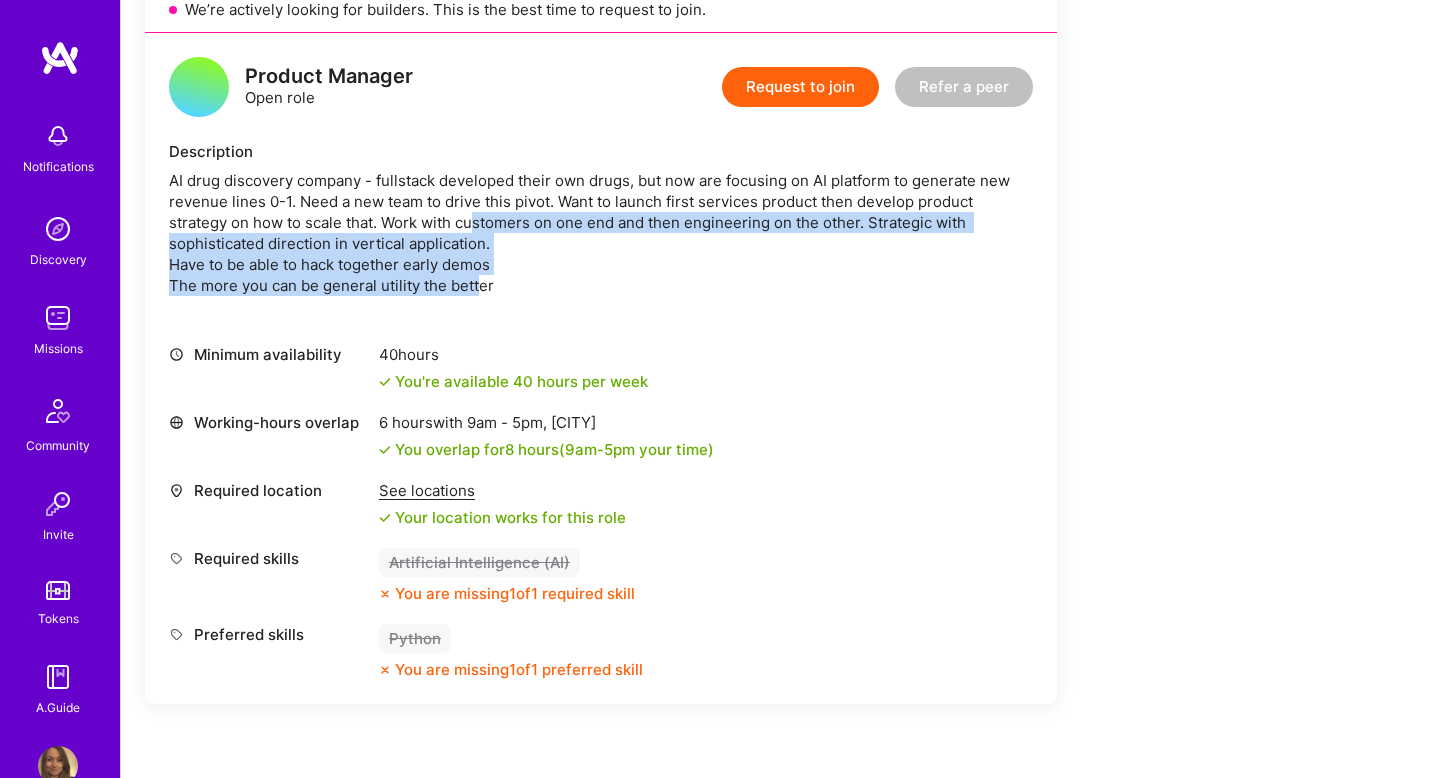 drag, startPoint x: 482, startPoint y: 283, endPoint x: 473, endPoint y: 204, distance: 79.51101 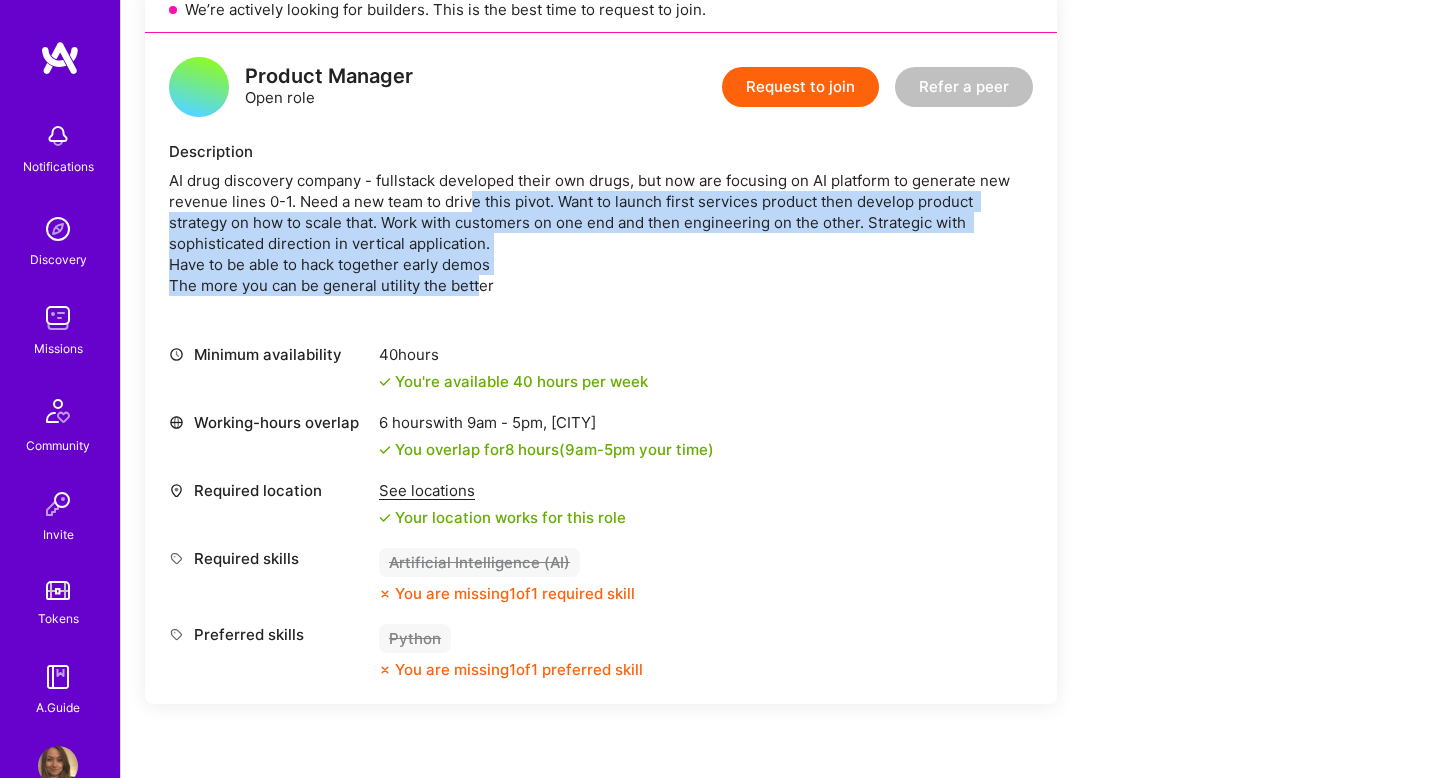 click on "AI drug discovery company - fullstack developed their own drugs, but now are focusing on AI platform to generate new revenue lines 0-1. Need a new team to drive this pivot. Want to launch first services product then develop product strategy on how to scale that. Work with customers on one end and then engineering on the other. Strategic with sophisticated direction in vertical application.
Have to be able to hack together early demos
The more you can be general utility the better" at bounding box center [601, 233] 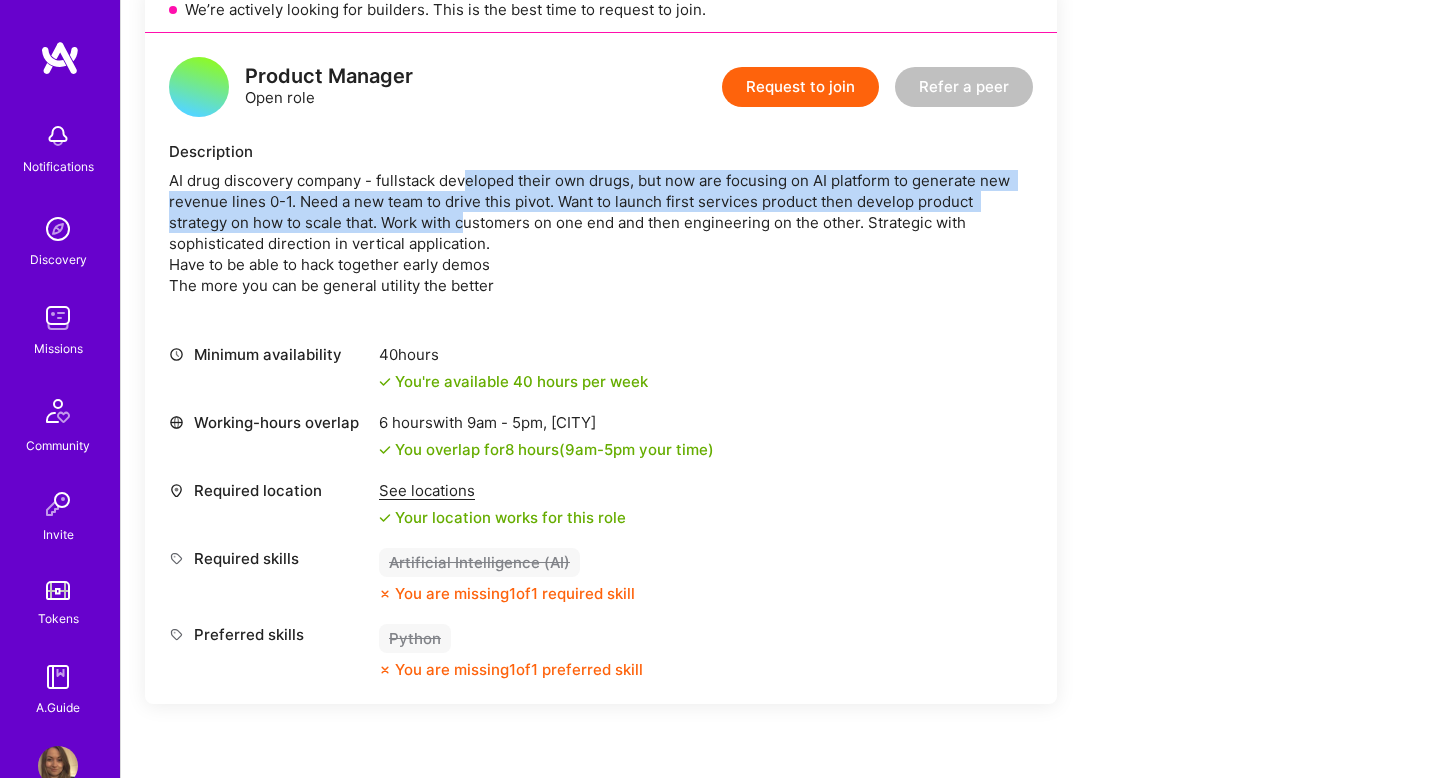 drag, startPoint x: 465, startPoint y: 190, endPoint x: 471, endPoint y: 244, distance: 54.33231 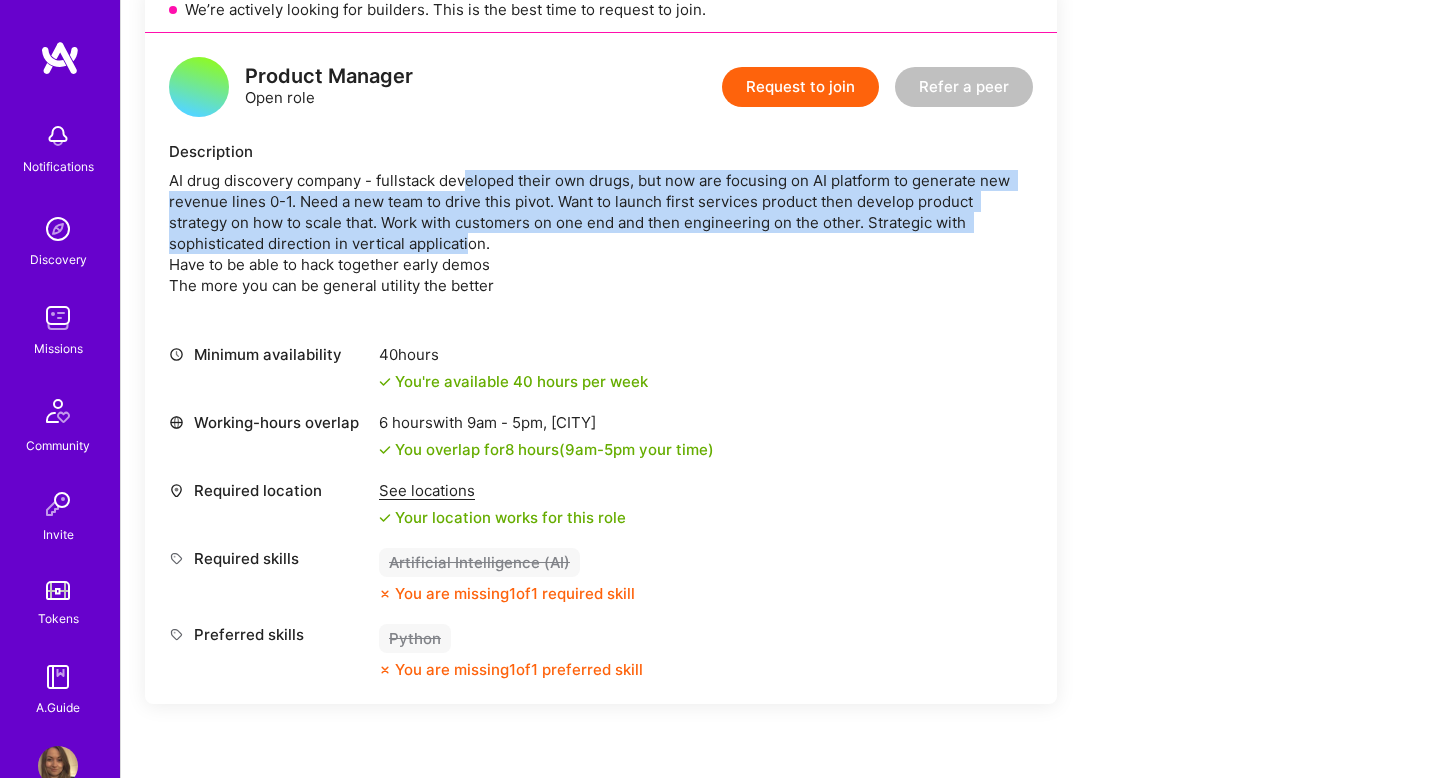 click on "AI drug discovery company - fullstack developed their own drugs, but now are focusing on AI platform to generate new revenue lines 0-1. Need a new team to drive this pivot. Want to launch first services product then develop product strategy on how to scale that. Work with customers on one end and then engineering on the other. Strategic with sophisticated direction in vertical application.
Have to be able to hack together early demos
The more you can be general utility the better" at bounding box center [601, 233] 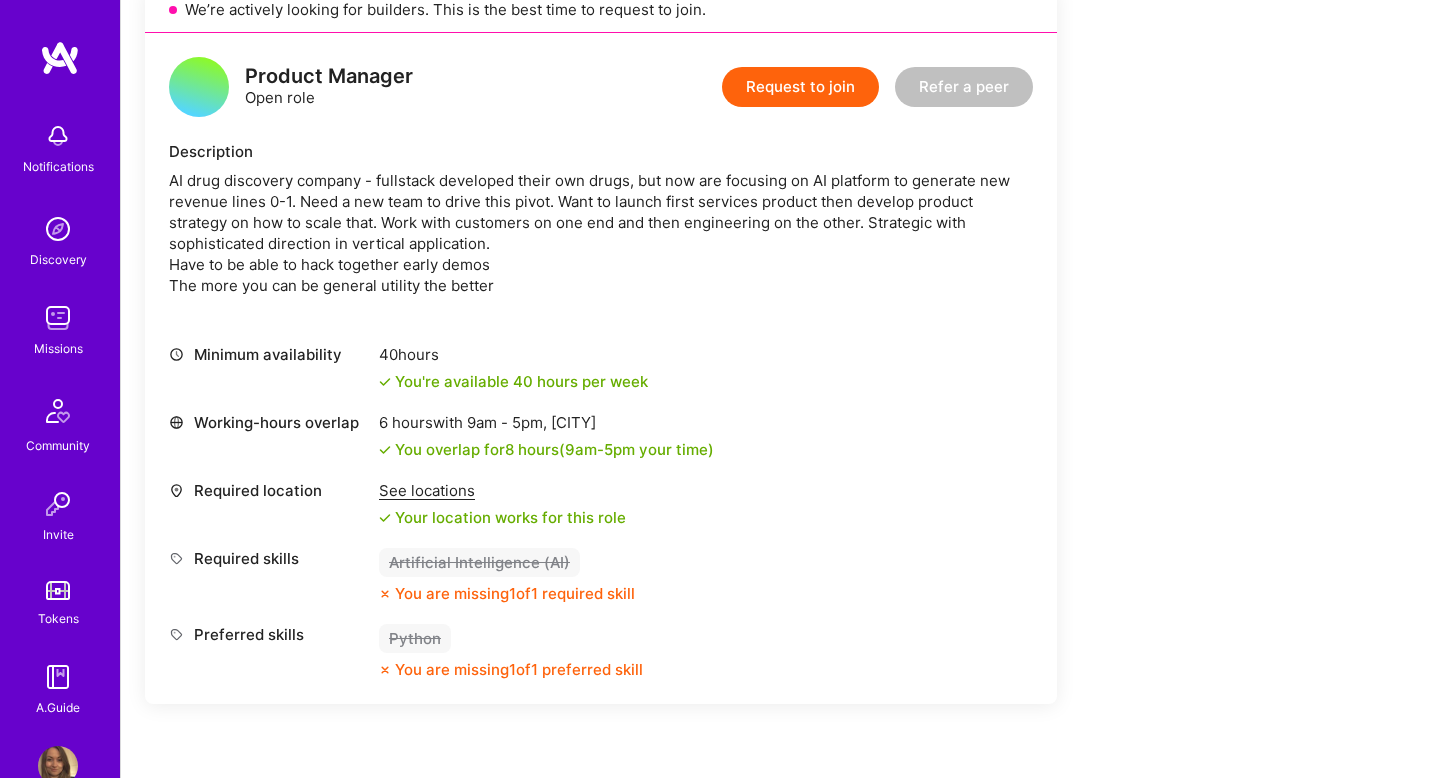 click on "AI drug discovery company - fullstack developed their own drugs, but now are focusing on AI platform to generate new revenue lines 0-1. Need a new team to drive this pivot. Want to launch first services product then develop product strategy on how to scale that. Work with customers on one end and then engineering on the other. Strategic with sophisticated direction in vertical application.
Have to be able to hack together early demos
The more you can be general utility the better" at bounding box center [601, 233] 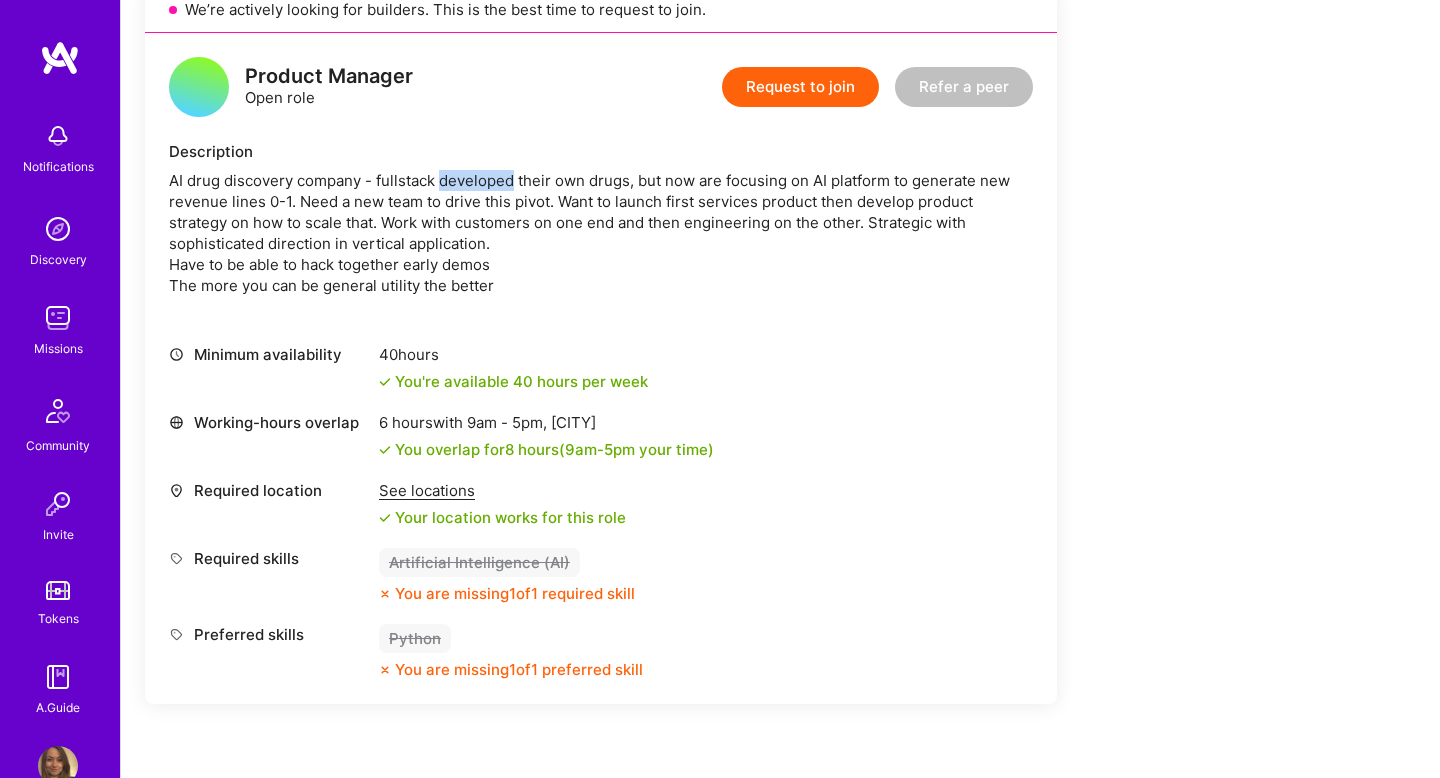 click on "AI drug discovery company - fullstack developed their own drugs, but now are focusing on AI platform to generate new revenue lines 0-1. Need a new team to drive this pivot. Want to launch first services product then develop product strategy on how to scale that. Work with customers on one end and then engineering on the other. Strategic with sophisticated direction in vertical application.
Have to be able to hack together early demos
The more you can be general utility the better" at bounding box center (601, 233) 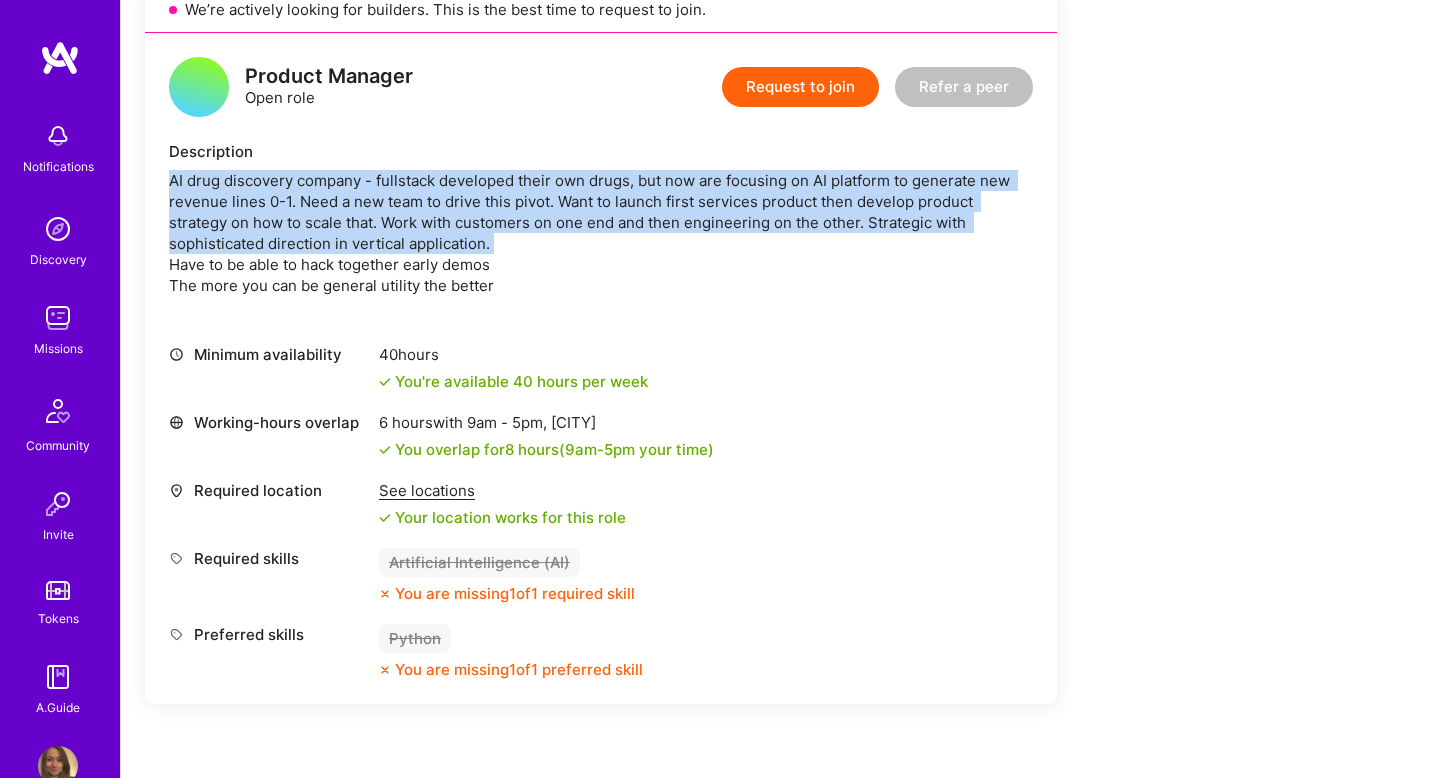 click on "AI drug discovery company - fullstack developed their own drugs, but now are focusing on AI platform to generate new revenue lines 0-1. Need a new team to drive this pivot. Want to launch first services product then develop product strategy on how to scale that. Work with customers on one end and then engineering on the other. Strategic with sophisticated direction in vertical application.
Have to be able to hack together early demos
The more you can be general utility the better" at bounding box center [601, 233] 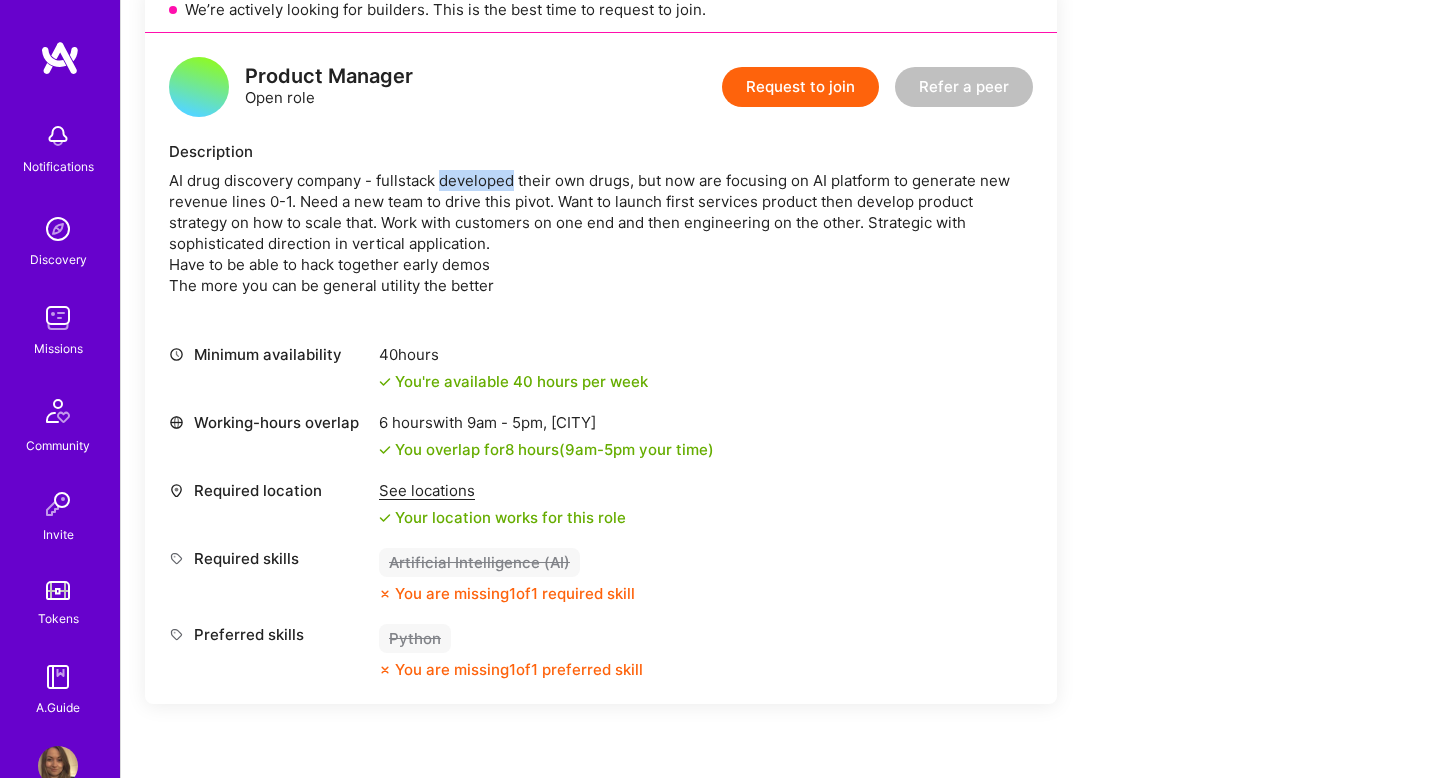 click on "AI drug discovery company - fullstack developed their own drugs, but now are focusing on AI platform to generate new revenue lines 0-1. Need a new team to drive this pivot. Want to launch first services product then develop product strategy on how to scale that. Work with customers on one end and then engineering on the other. Strategic with sophisticated direction in vertical application.
Have to be able to hack together early demos
The more you can be general utility the better" at bounding box center [601, 233] 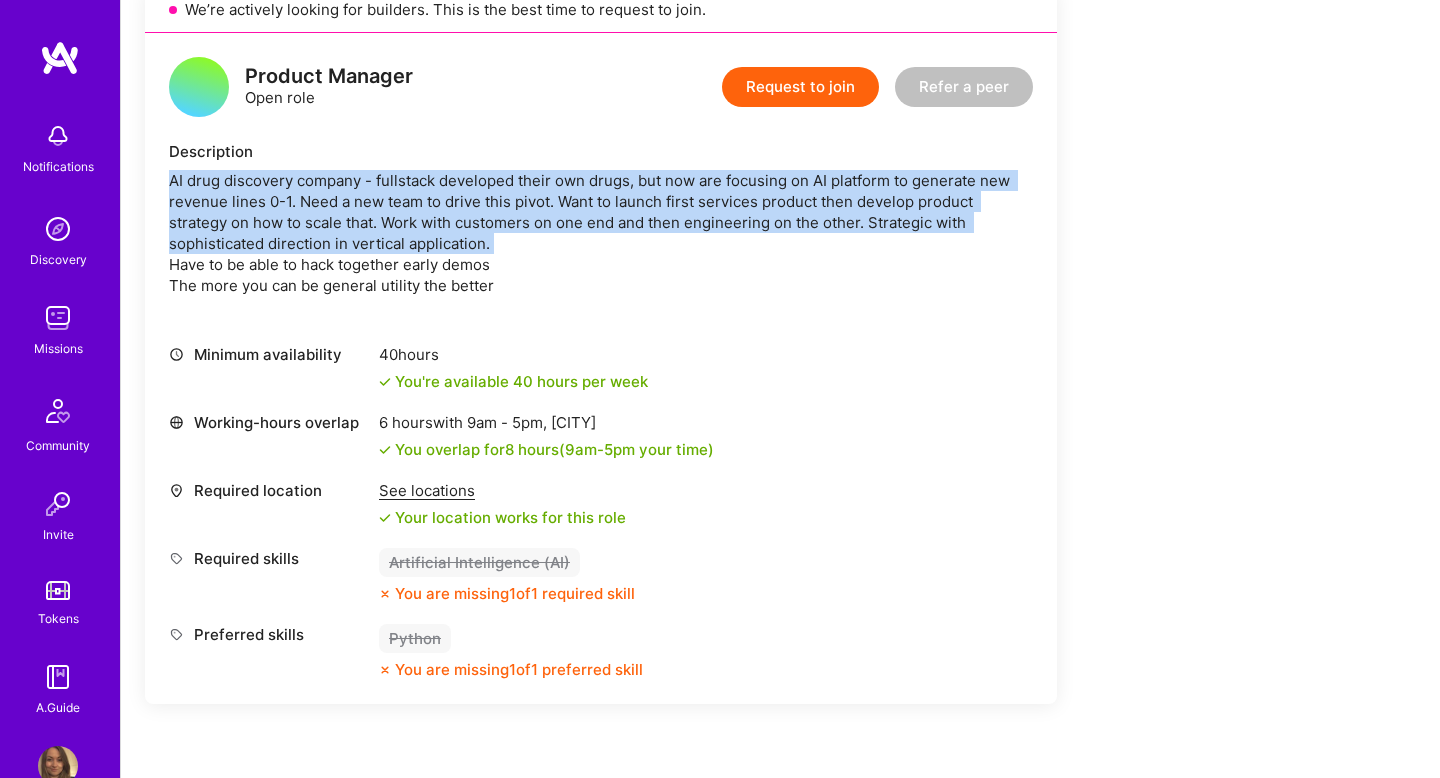 click on "AI drug discovery company - fullstack developed their own drugs, but now are focusing on AI platform to generate new revenue lines 0-1. Need a new team to drive this pivot. Want to launch first services product then develop product strategy on how to scale that. Work with customers on one end and then engineering on the other. Strategic with sophisticated direction in vertical application.
Have to be able to hack together early demos
The more you can be general utility the better" at bounding box center (601, 233) 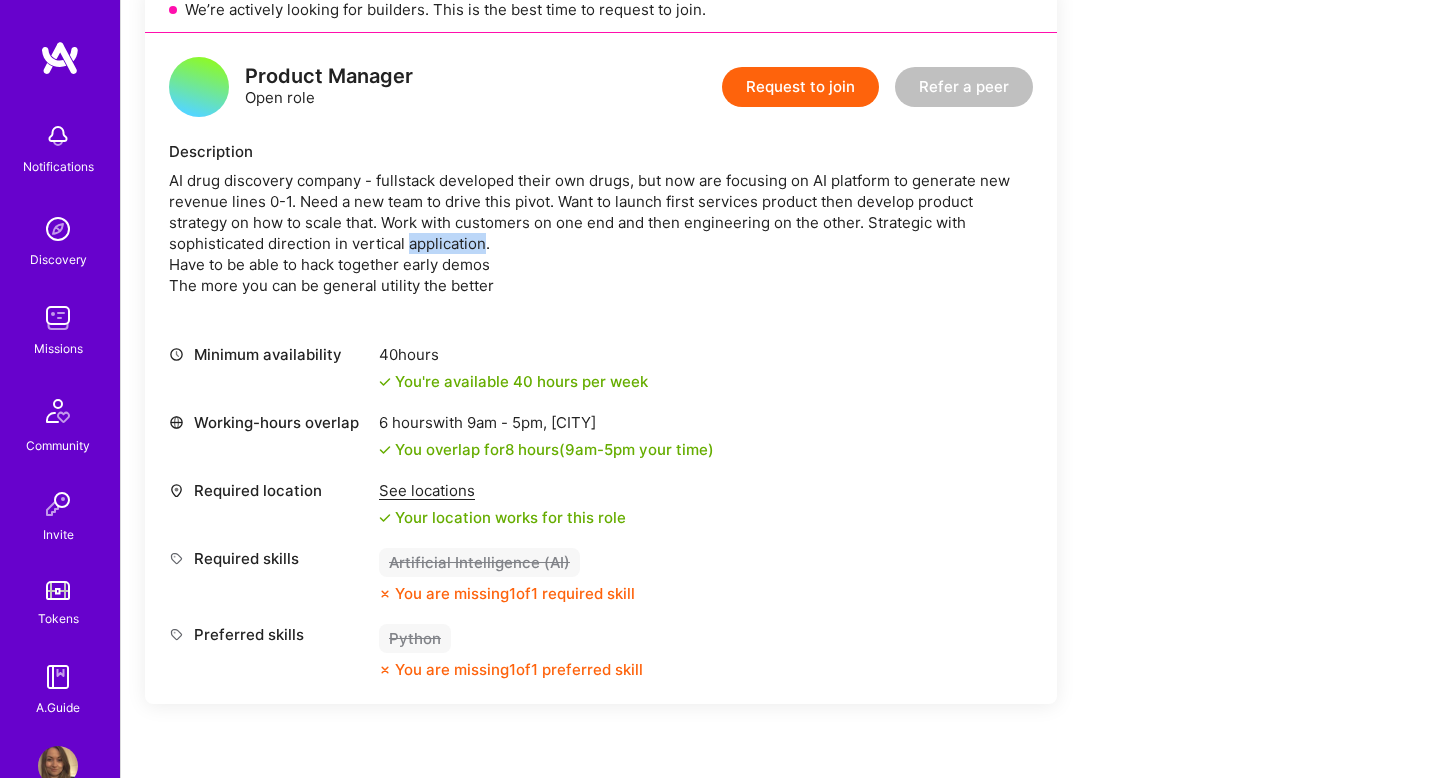 click on "AI drug discovery company - fullstack developed their own drugs, but now are focusing on AI platform to generate new revenue lines 0-1. Need a new team to drive this pivot. Want to launch first services product then develop product strategy on how to scale that. Work with customers on one end and then engineering on the other. Strategic with sophisticated direction in vertical application.
Have to be able to hack together early demos
The more you can be general utility the better" at bounding box center [601, 233] 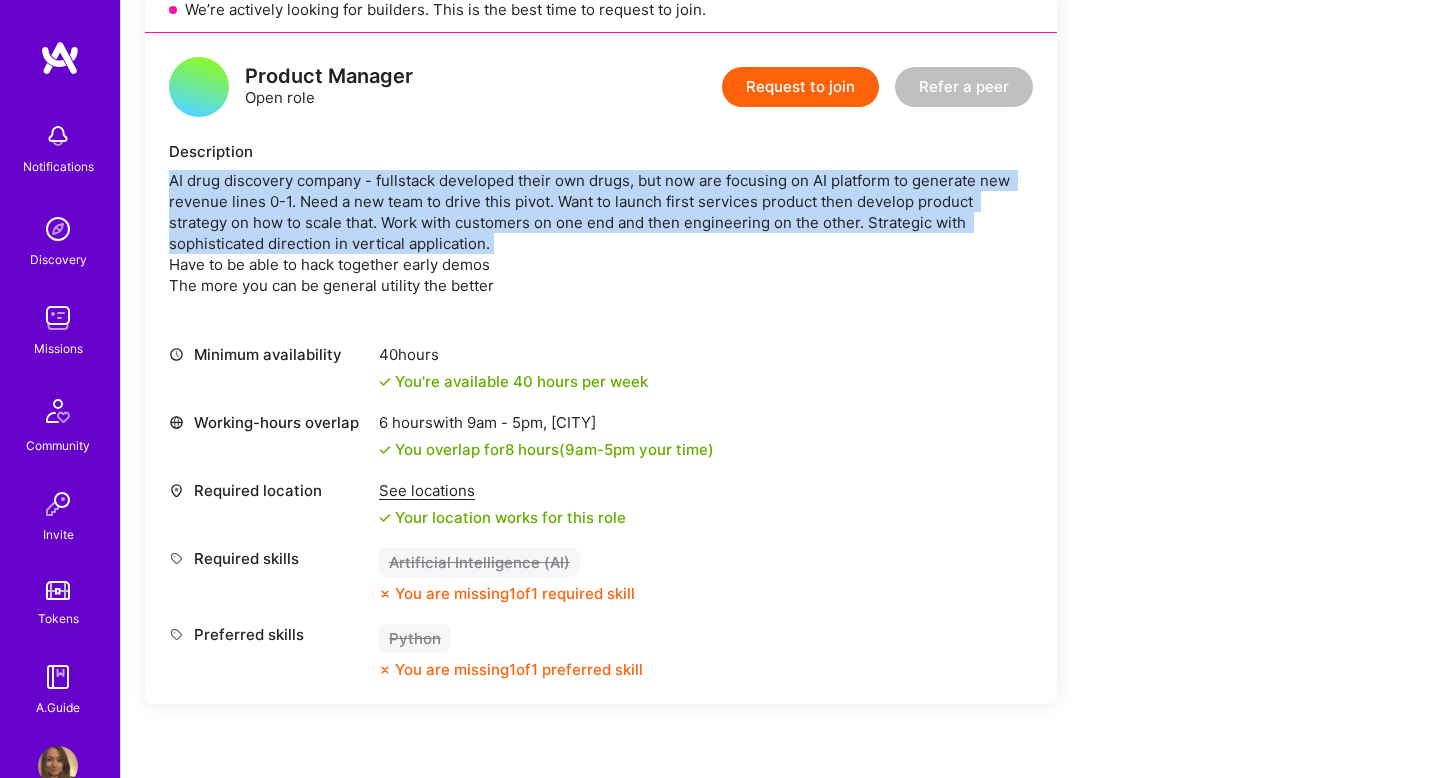 click on "AI drug discovery company - fullstack developed their own drugs, but now are focusing on AI platform to generate new revenue lines 0-1. Need a new team to drive this pivot. Want to launch first services product then develop product strategy on how to scale that. Work with customers on one end and then engineering on the other. Strategic with sophisticated direction in vertical application.
Have to be able to hack together early demos
The more you can be general utility the better" at bounding box center [601, 233] 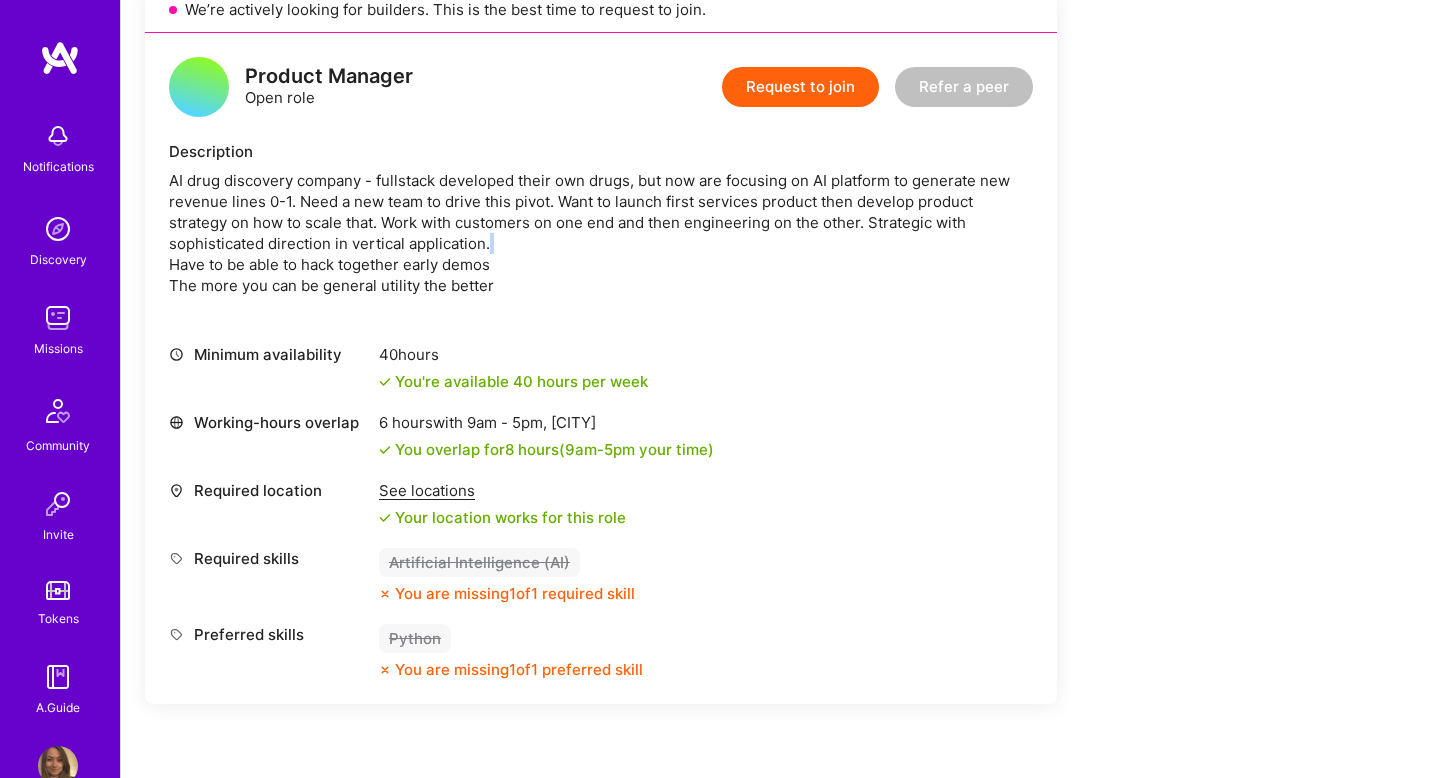 click on "AI drug discovery company - fullstack developed their own drugs, but now are focusing on AI platform to generate new revenue lines 0-1. Need a new team to drive this pivot. Want to launch first services product then develop product strategy on how to scale that. Work with customers on one end and then engineering on the other. Strategic with sophisticated direction in vertical application.
Have to be able to hack together early demos
The more you can be general utility the better" at bounding box center (601, 233) 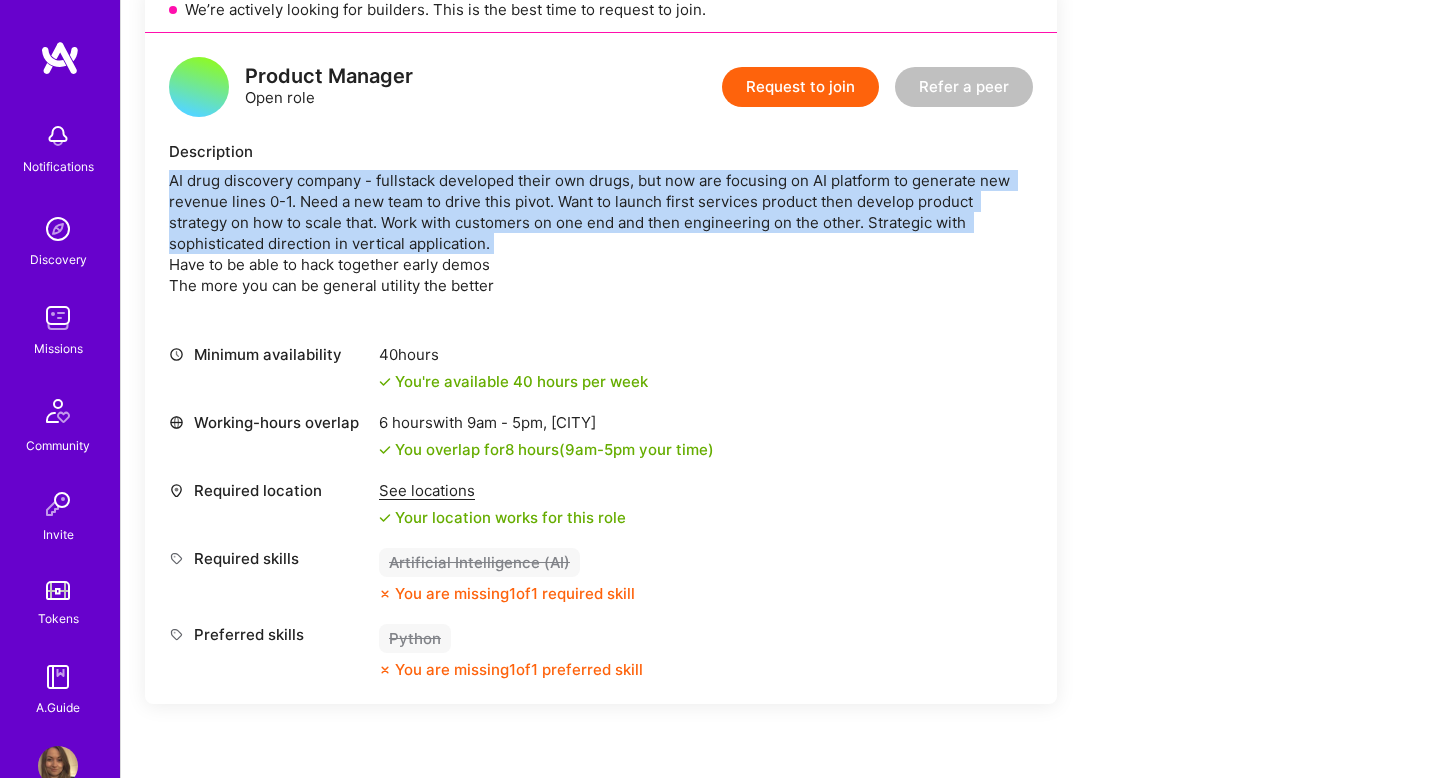 click on "AI drug discovery company - fullstack developed their own drugs, but now are focusing on AI platform to generate new revenue lines 0-1. Need a new team to drive this pivot. Want to launch first services product then develop product strategy on how to scale that. Work with customers on one end and then engineering on the other. Strategic with sophisticated direction in vertical application.
Have to be able to hack together early demos
The more you can be general utility the better" at bounding box center (601, 233) 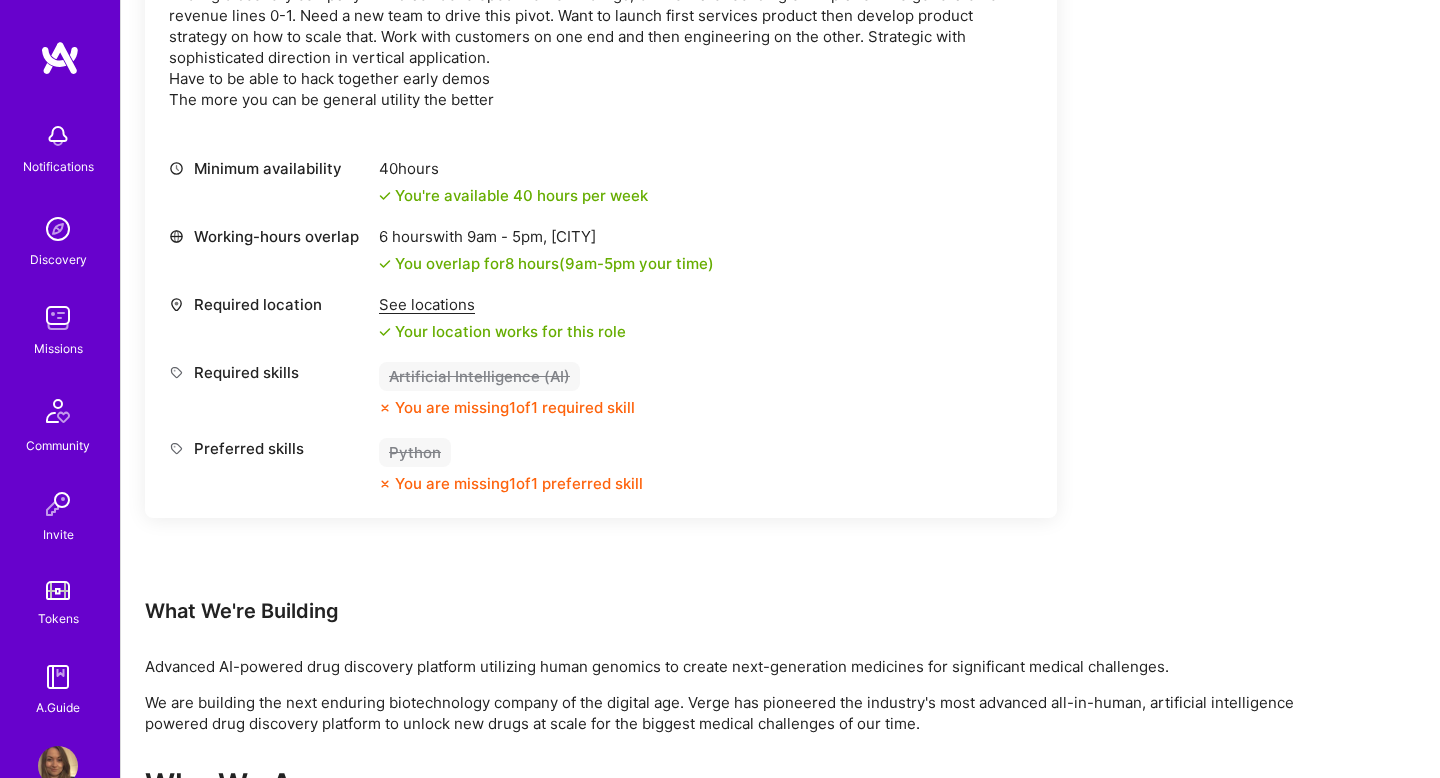 scroll, scrollTop: 0, scrollLeft: 0, axis: both 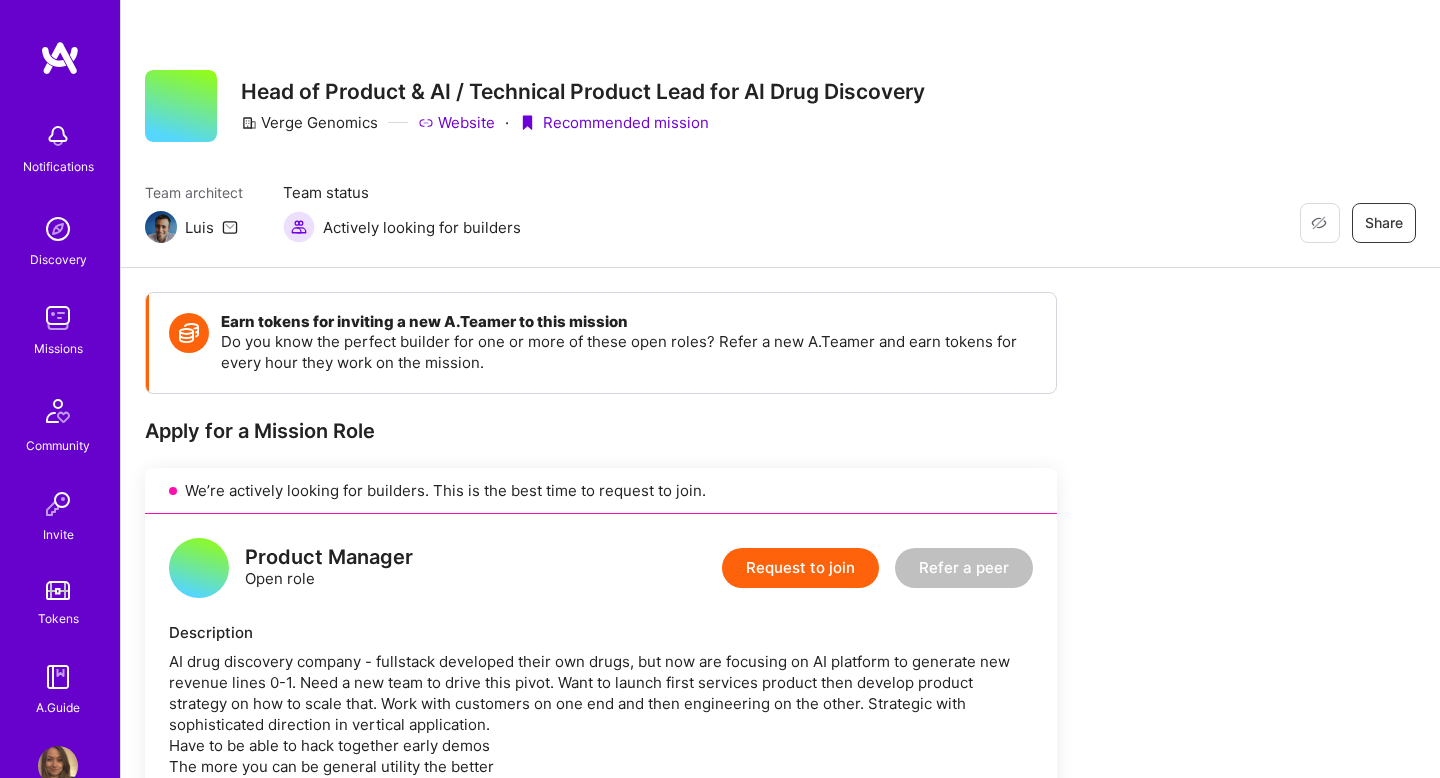 click on "Website" at bounding box center (456, 122) 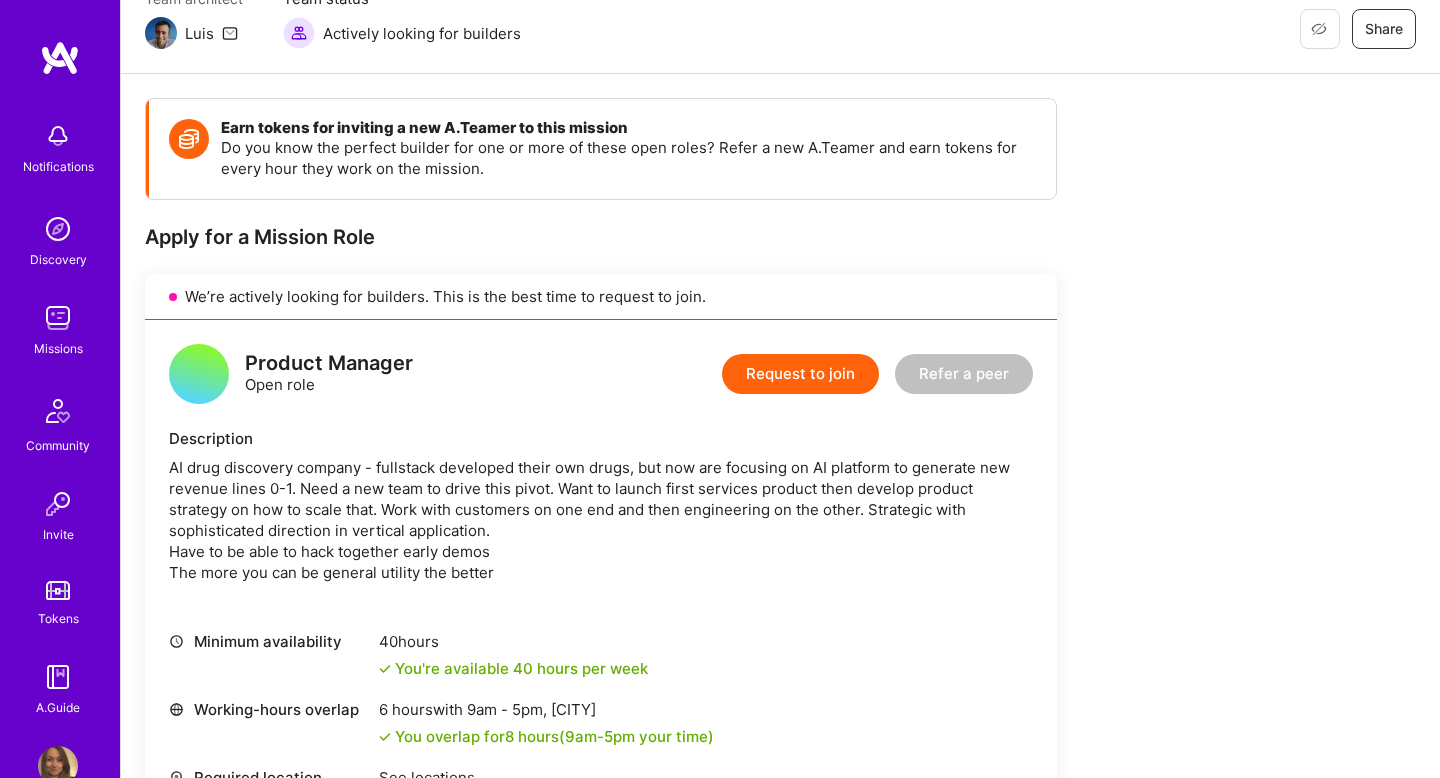 scroll, scrollTop: 197, scrollLeft: 0, axis: vertical 